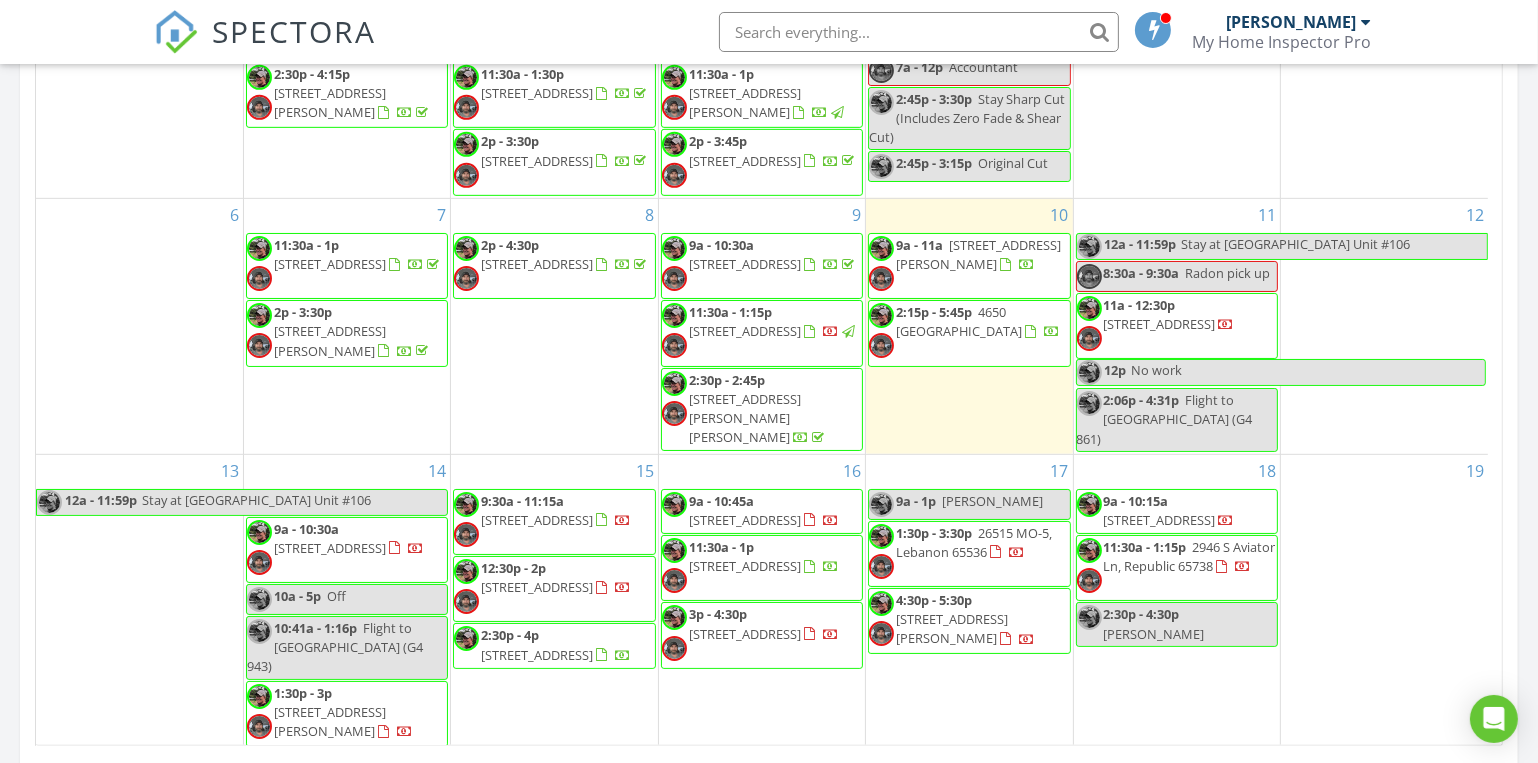 scroll, scrollTop: 0, scrollLeft: 0, axis: both 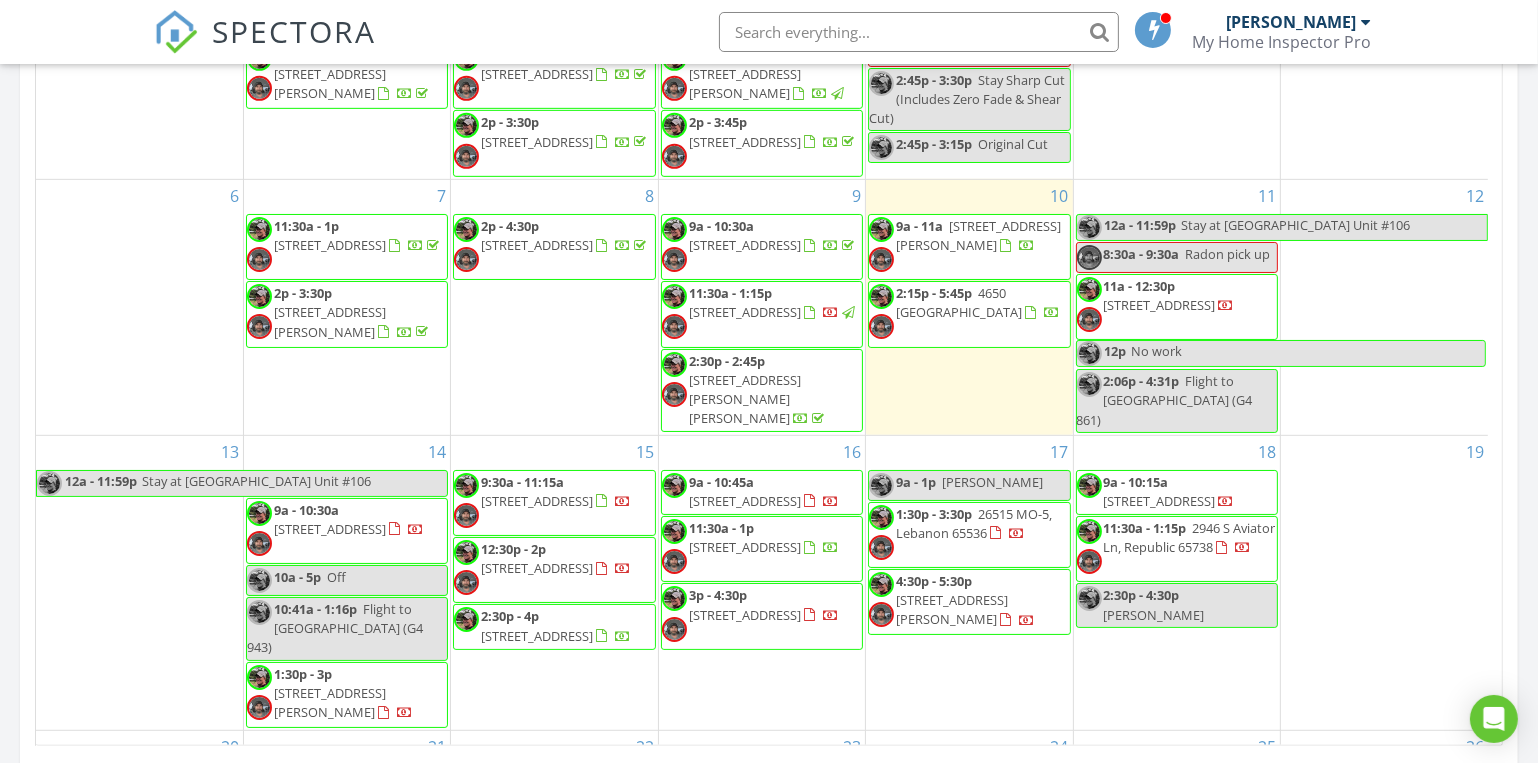 click on "26515 MO-5, Lebanon 65536" at bounding box center [974, 523] 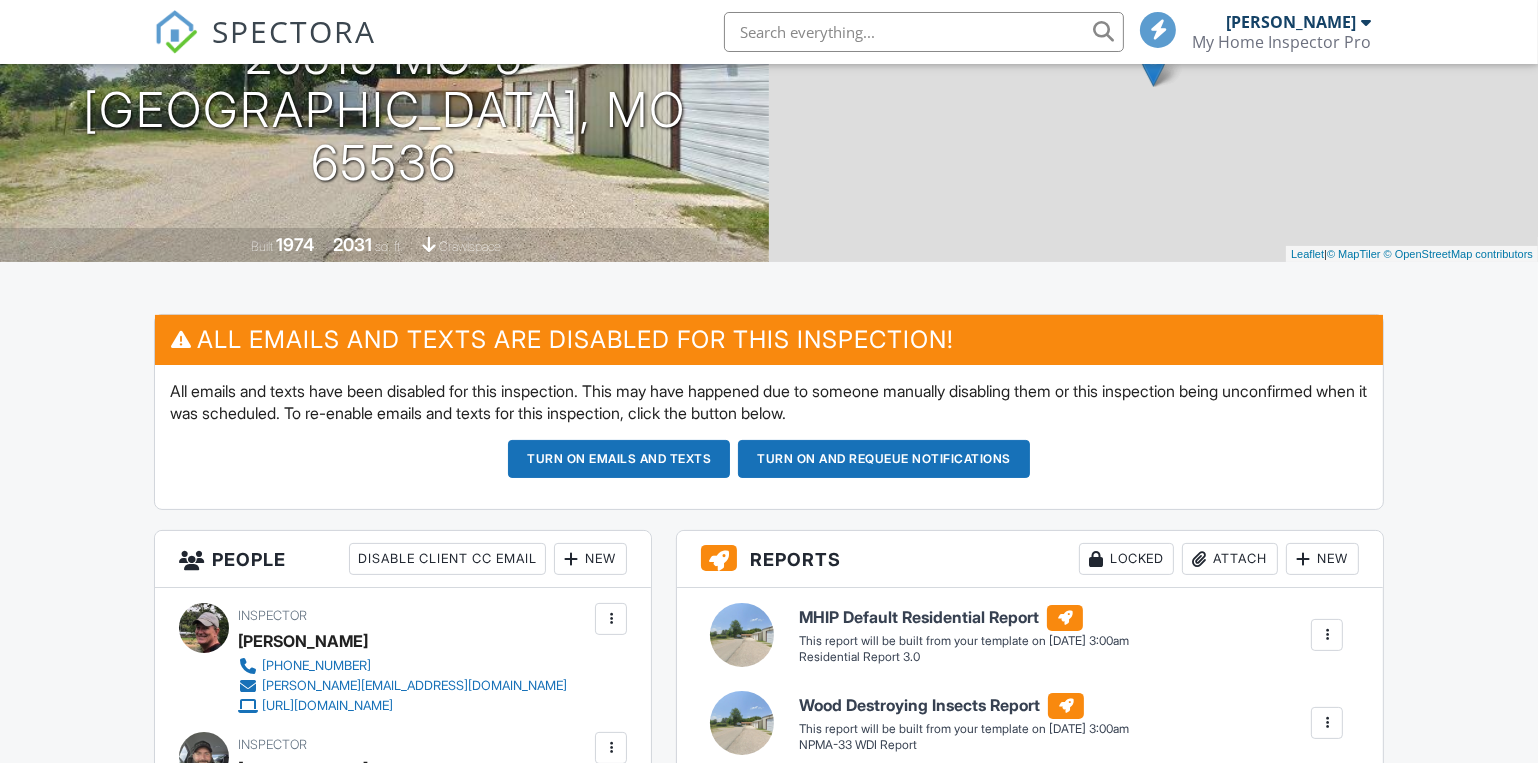 scroll, scrollTop: 272, scrollLeft: 0, axis: vertical 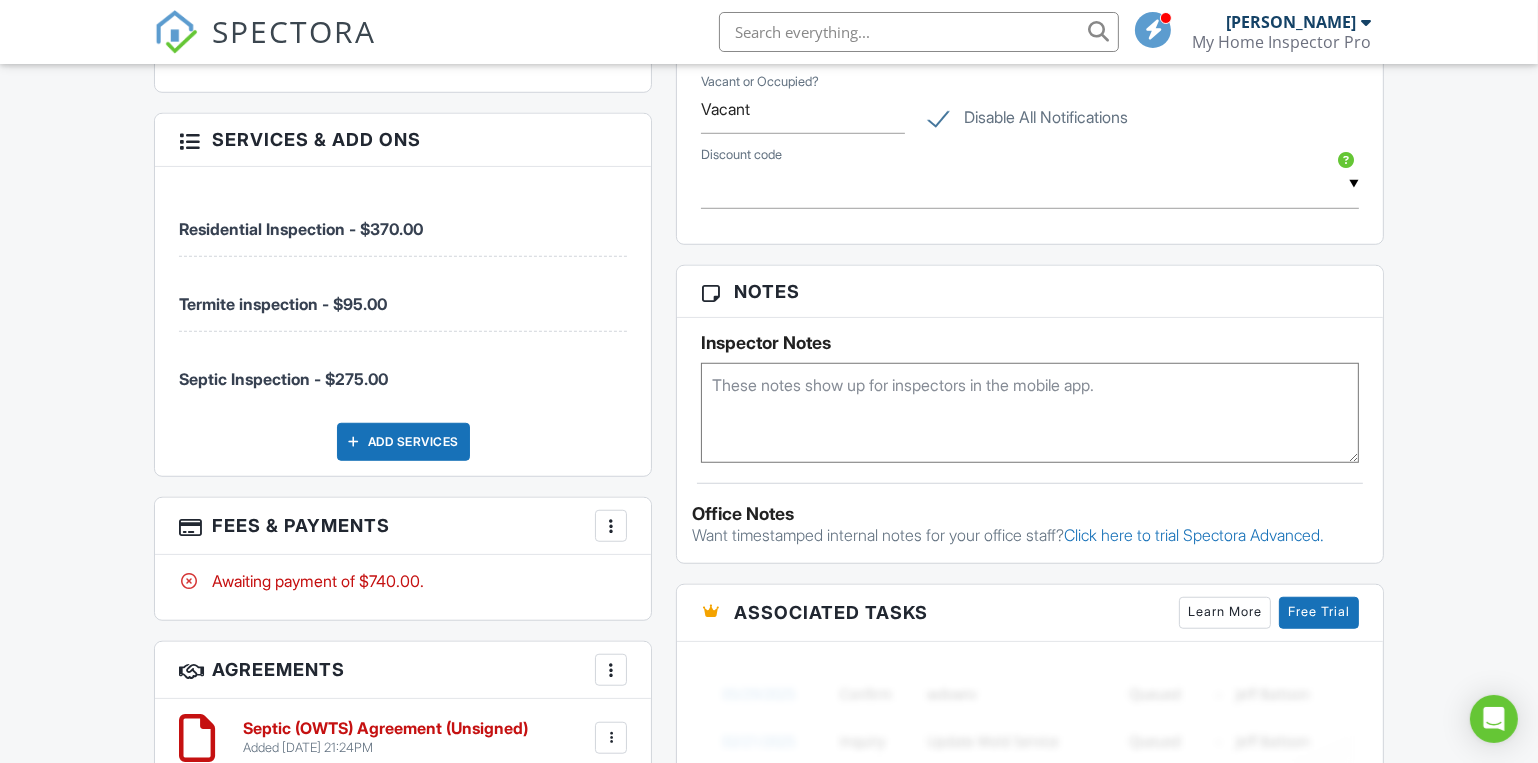 click on "Add Services" at bounding box center (403, 442) 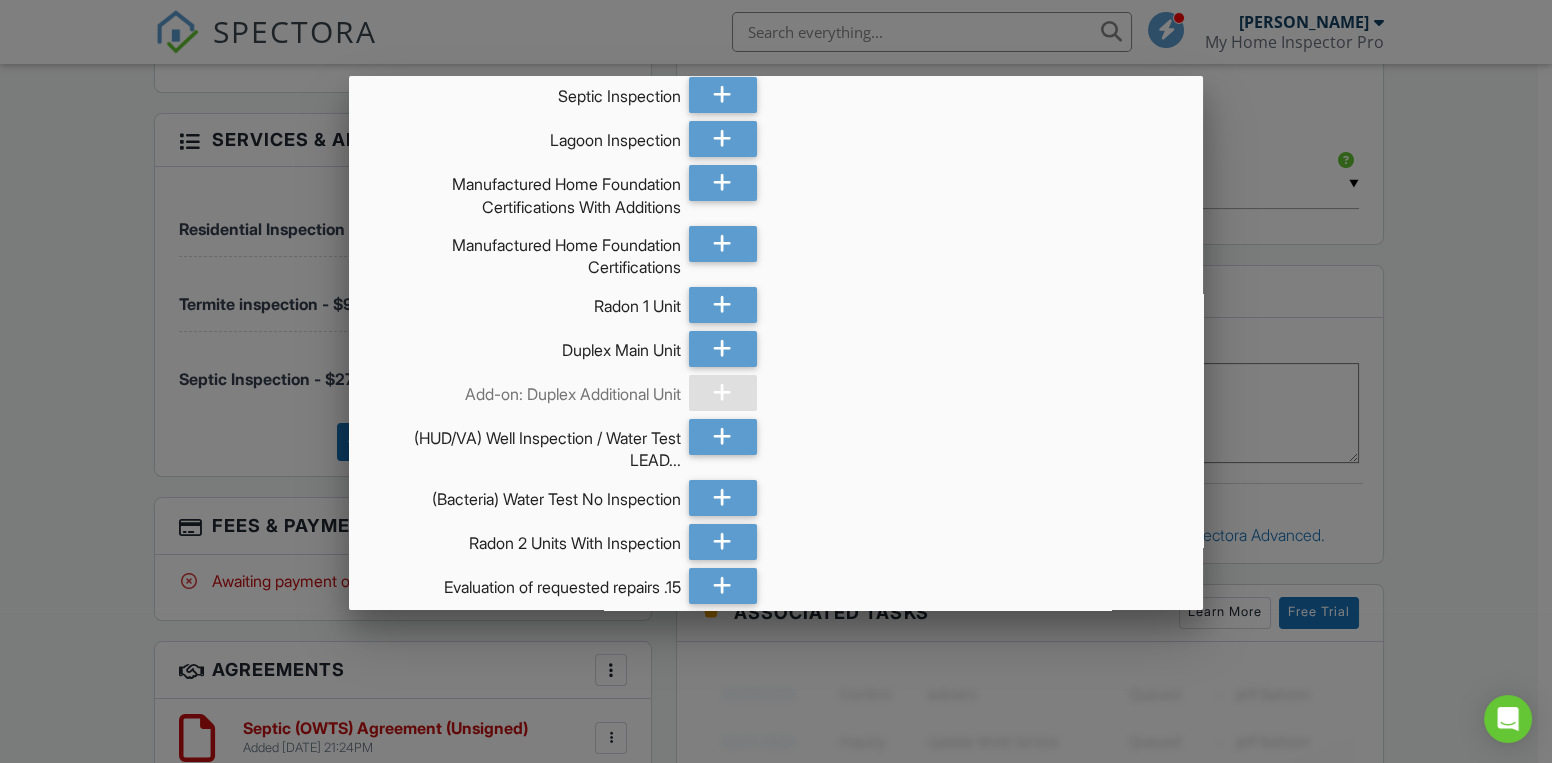 scroll, scrollTop: 818, scrollLeft: 0, axis: vertical 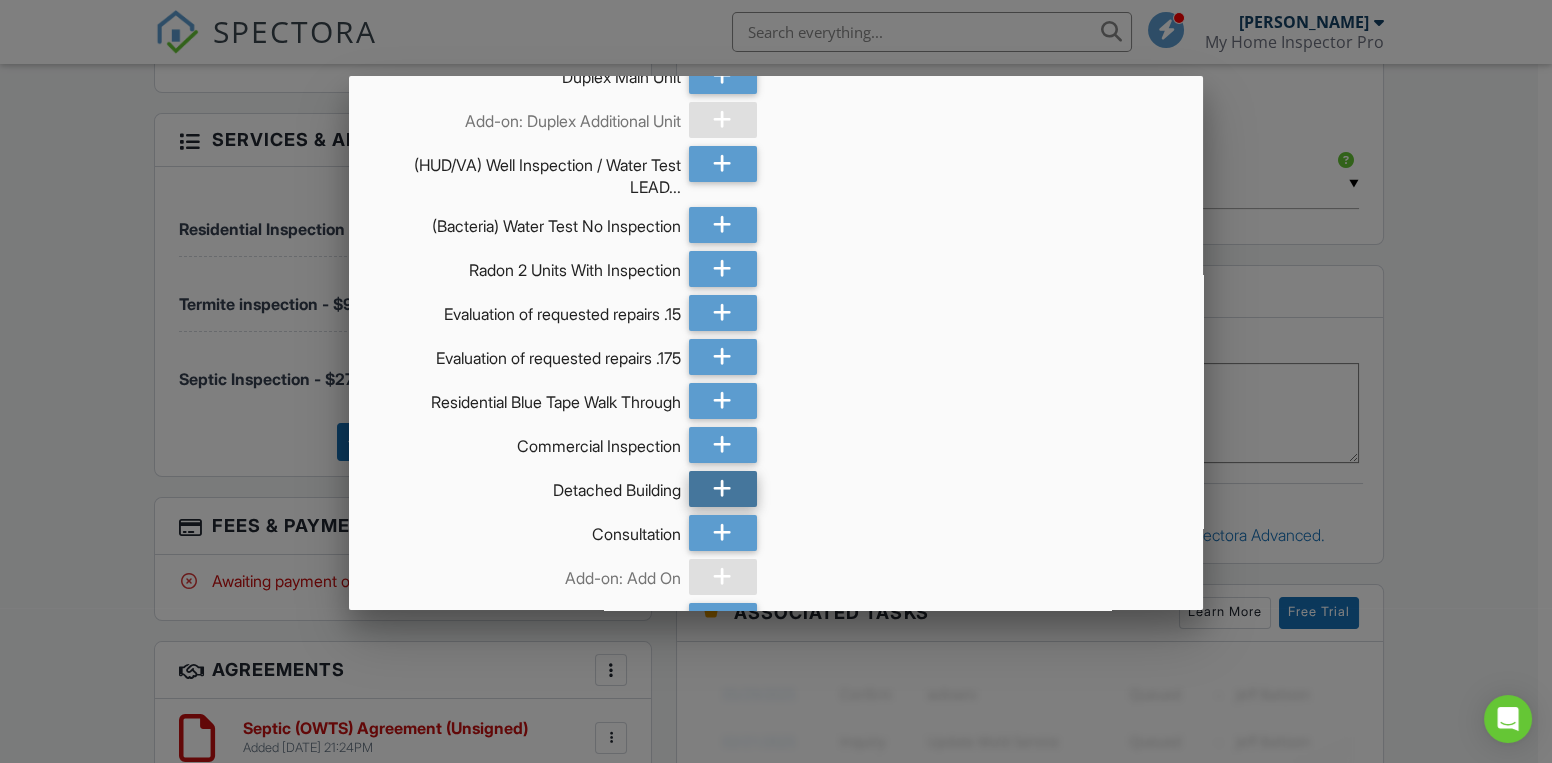 click at bounding box center [722, 489] 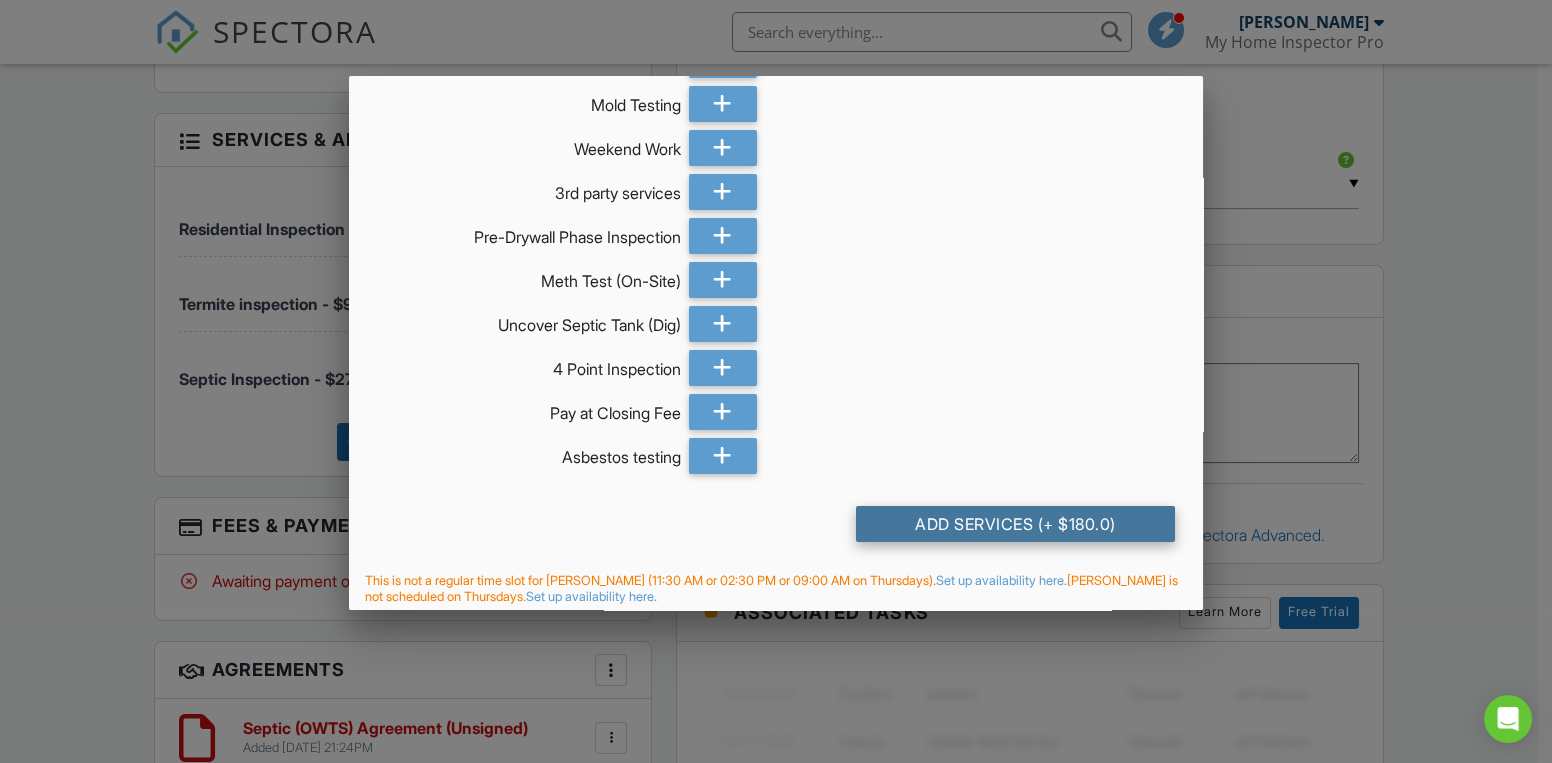 scroll, scrollTop: 1433, scrollLeft: 0, axis: vertical 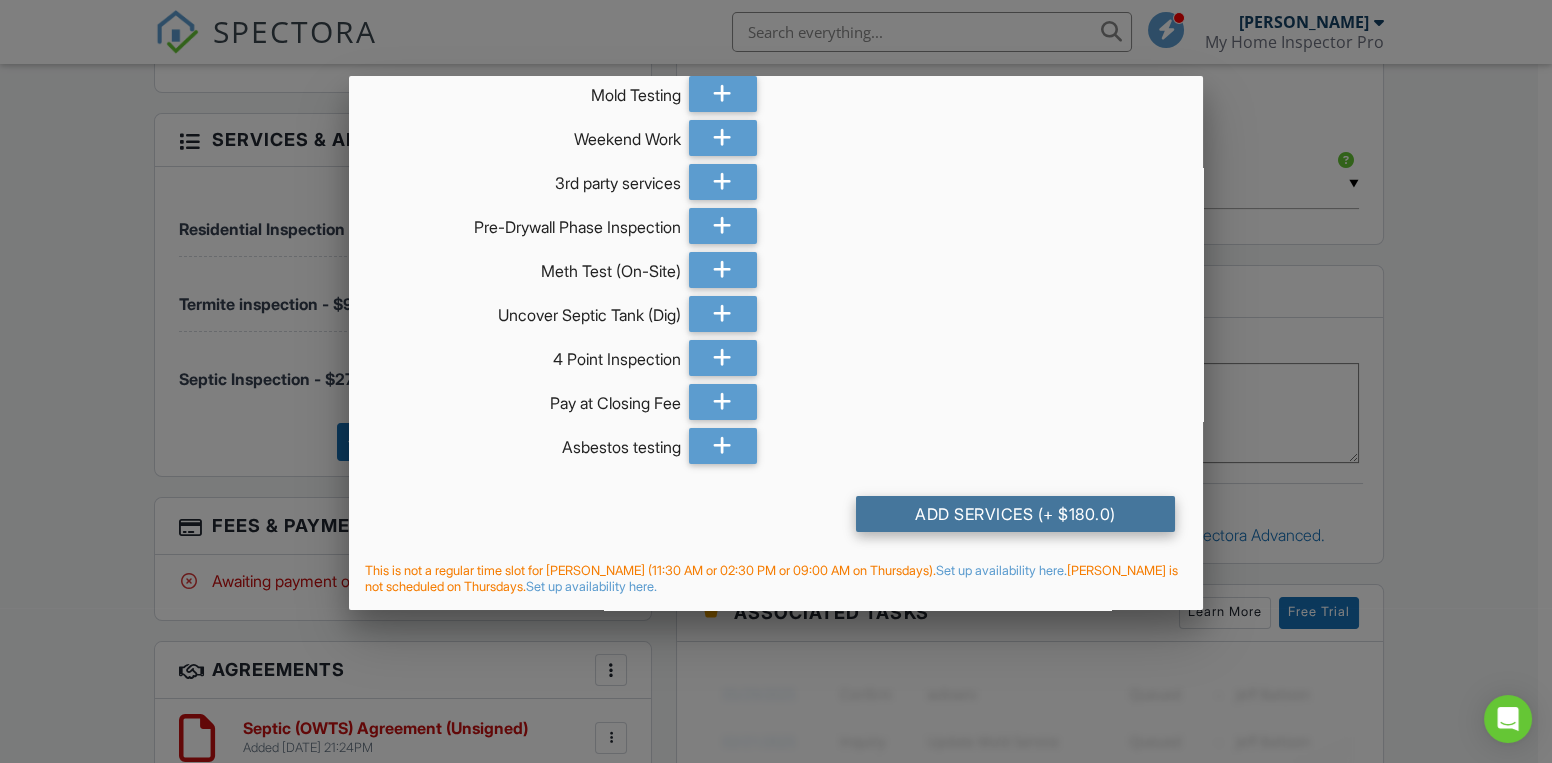 click on "Add Services
(+ $180.0)" at bounding box center (1015, 514) 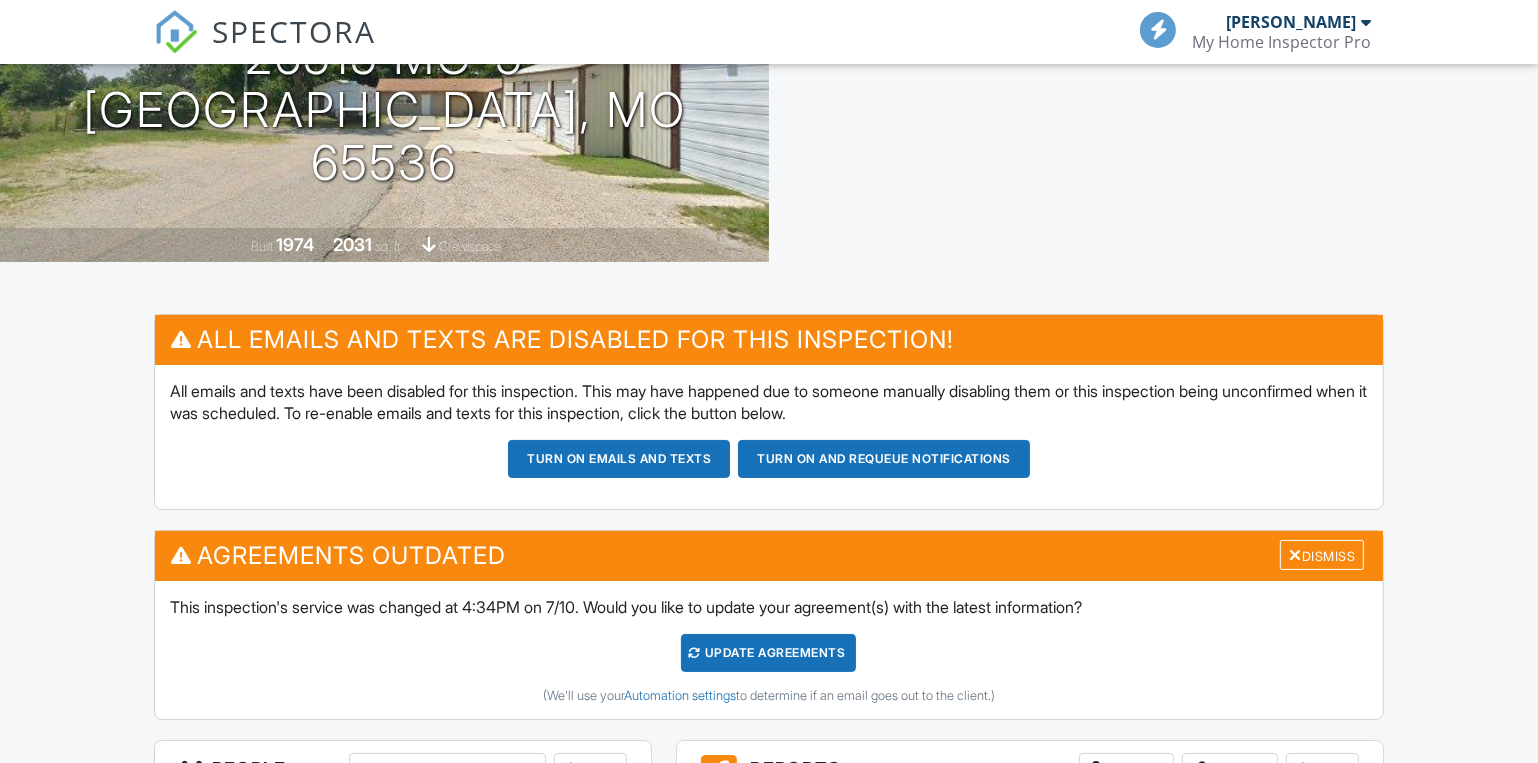 scroll, scrollTop: 272, scrollLeft: 0, axis: vertical 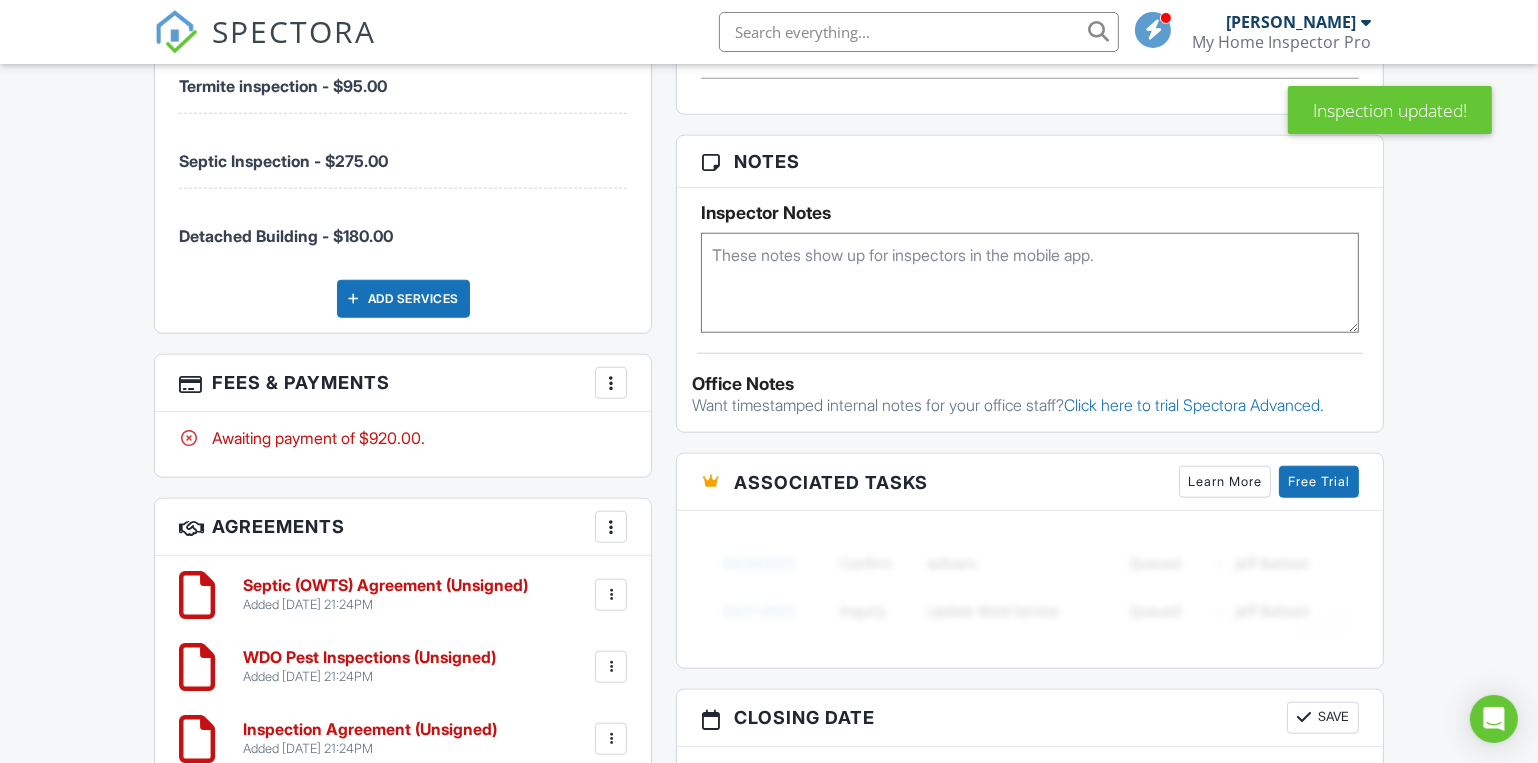 click at bounding box center [611, 383] 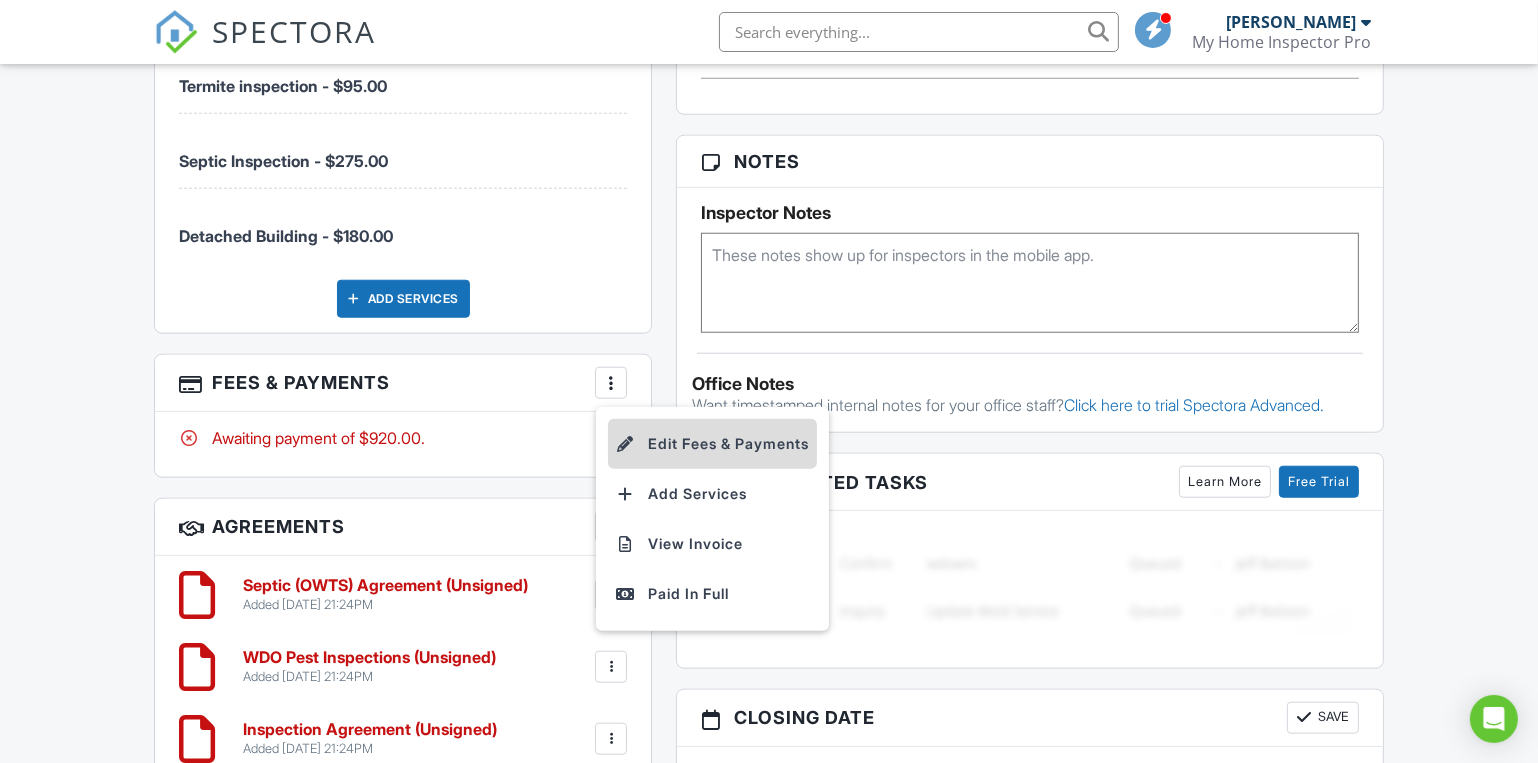 click on "Edit Fees & Payments" at bounding box center (712, 444) 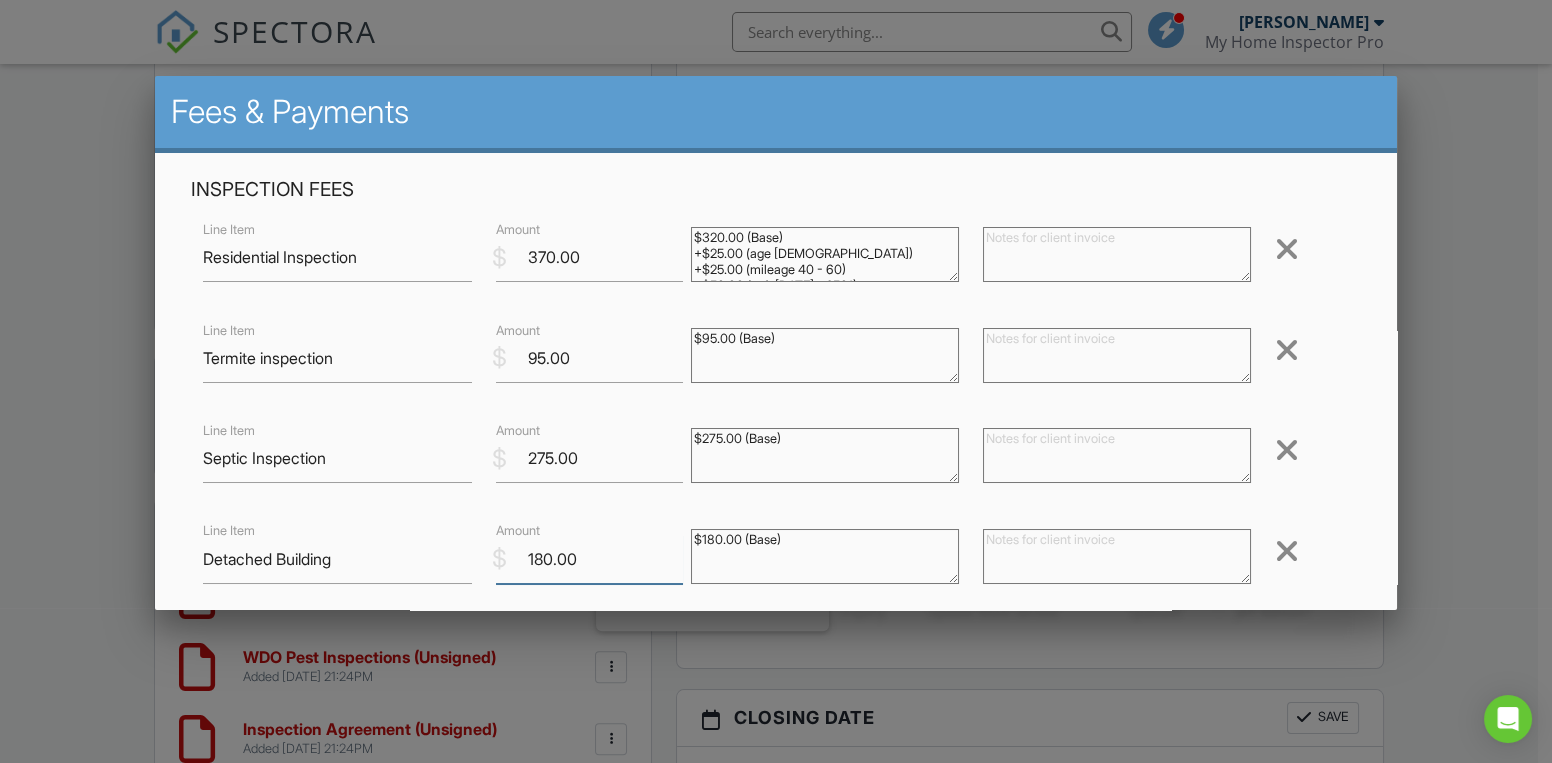 click on "180.00" at bounding box center (589, 559) 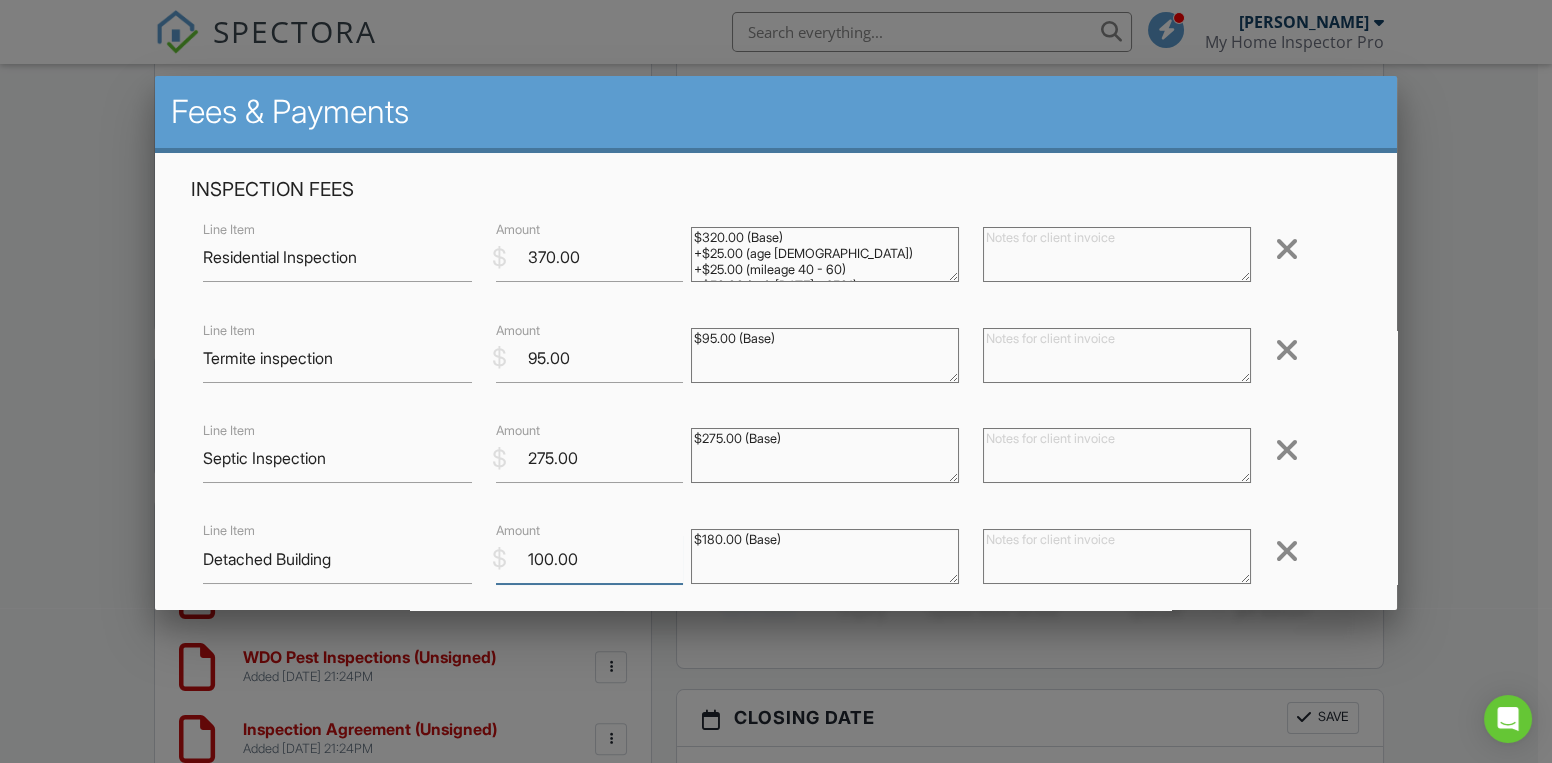 scroll, scrollTop: 478, scrollLeft: 0, axis: vertical 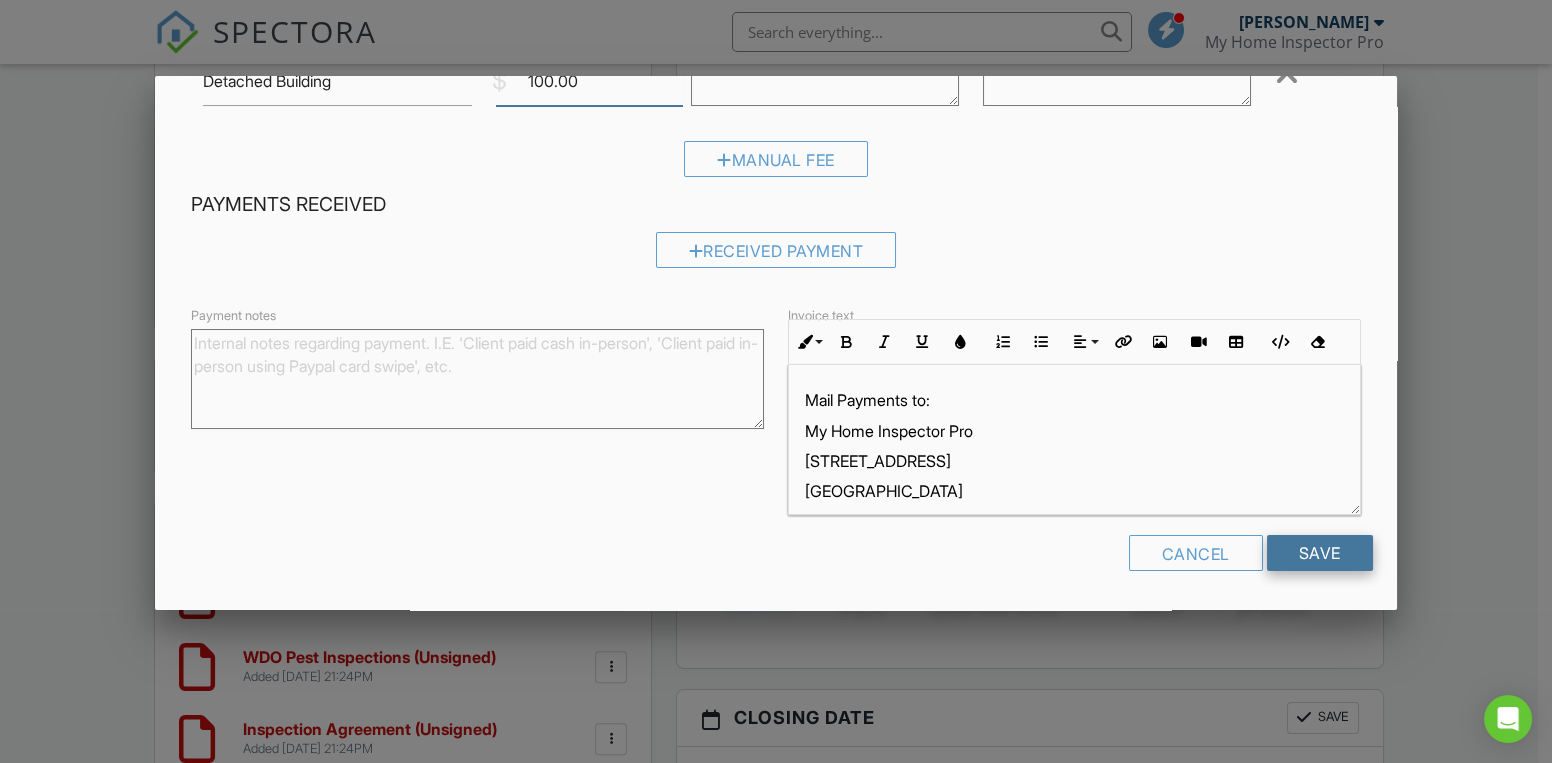 type on "100.00" 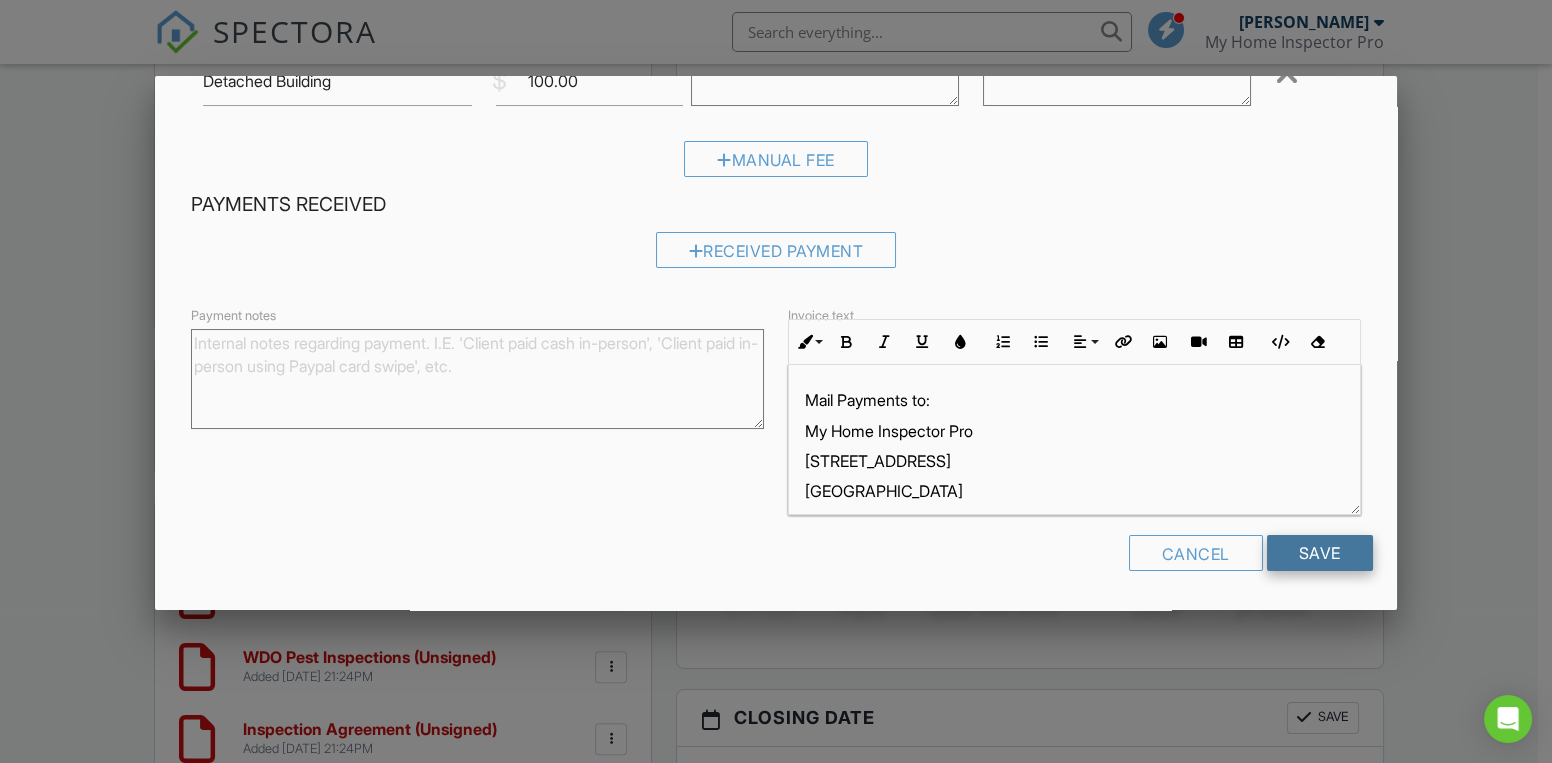 click on "Save" at bounding box center (1320, 553) 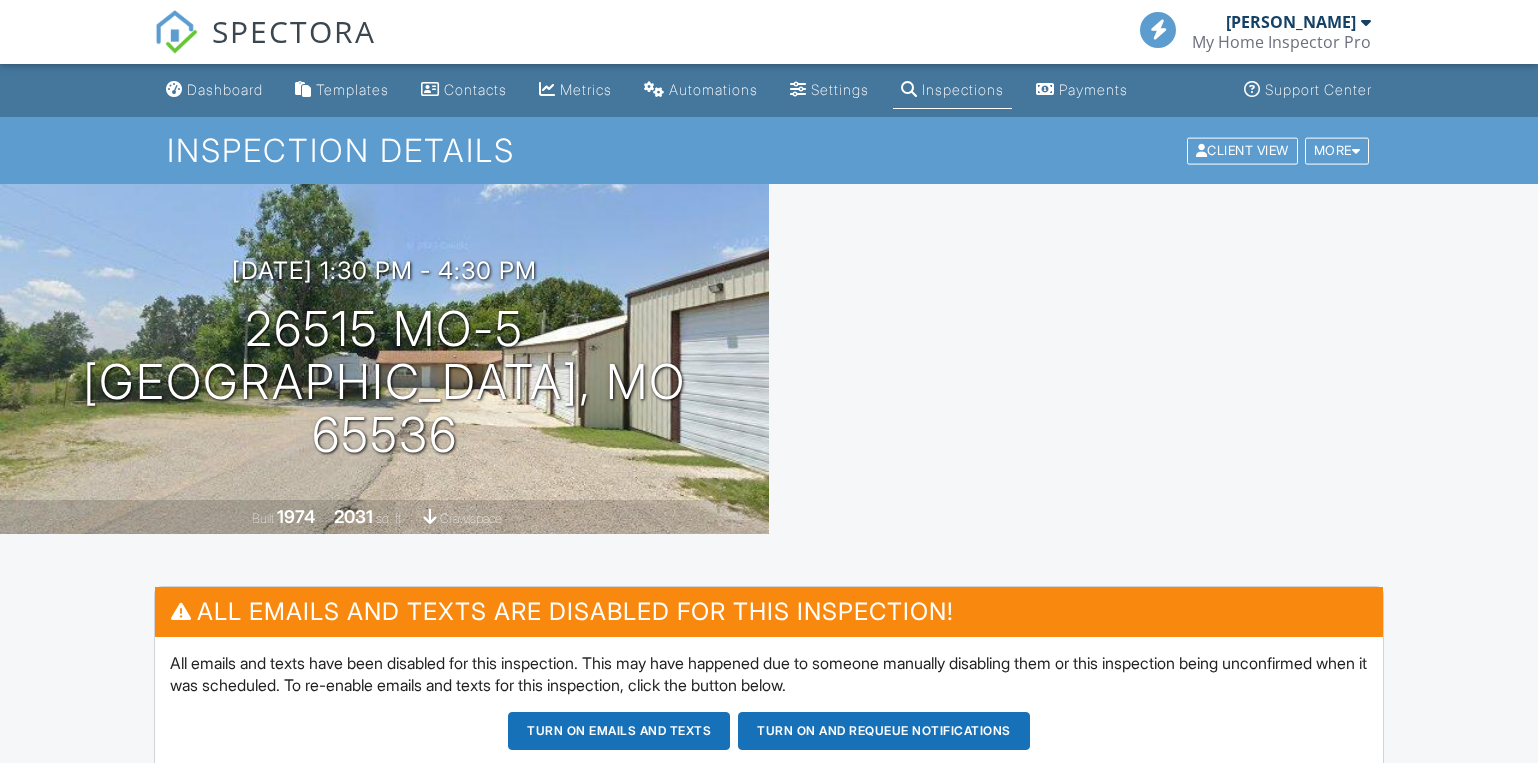 scroll, scrollTop: 0, scrollLeft: 0, axis: both 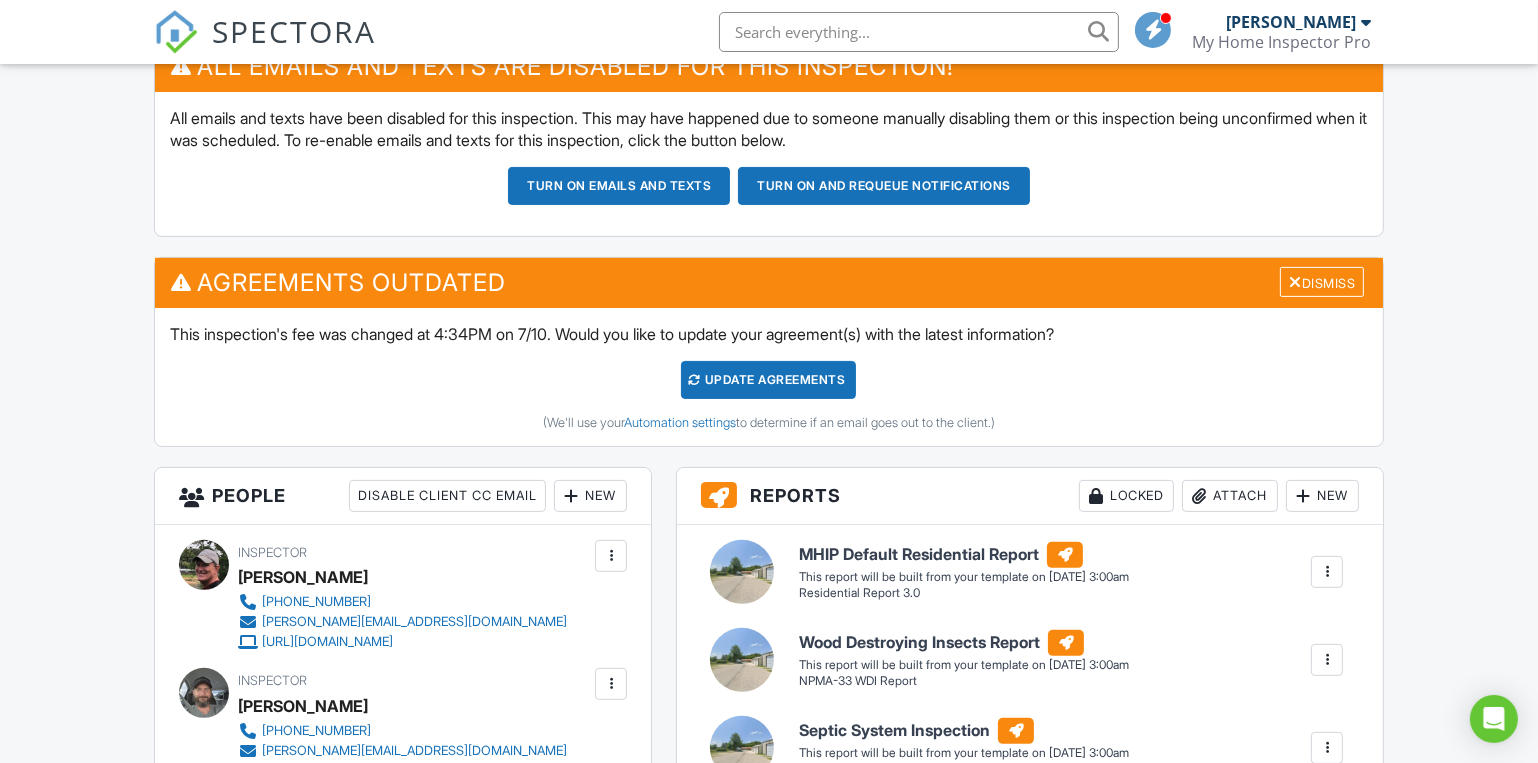 click on "Update Agreements" at bounding box center (768, 380) 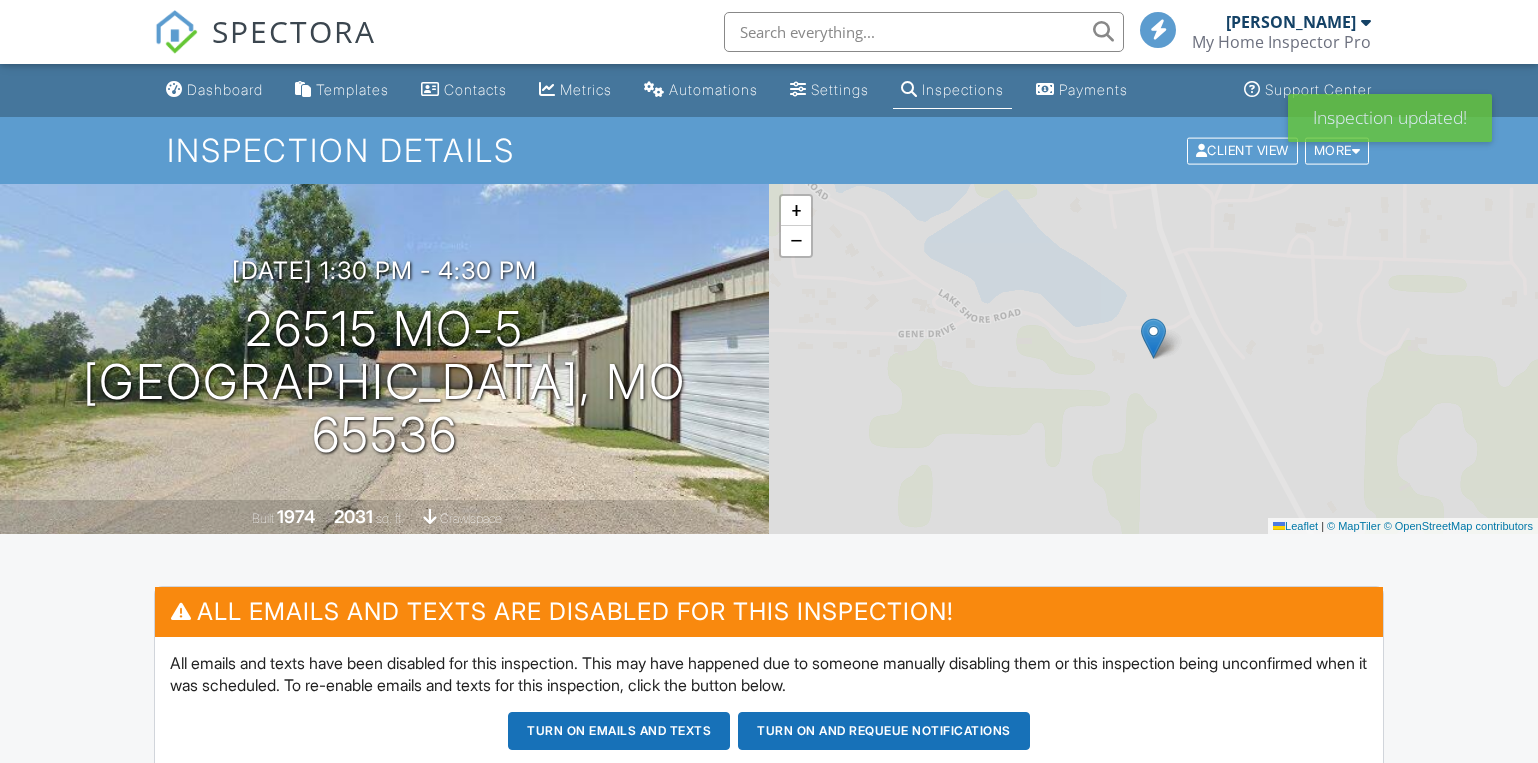 scroll, scrollTop: 0, scrollLeft: 0, axis: both 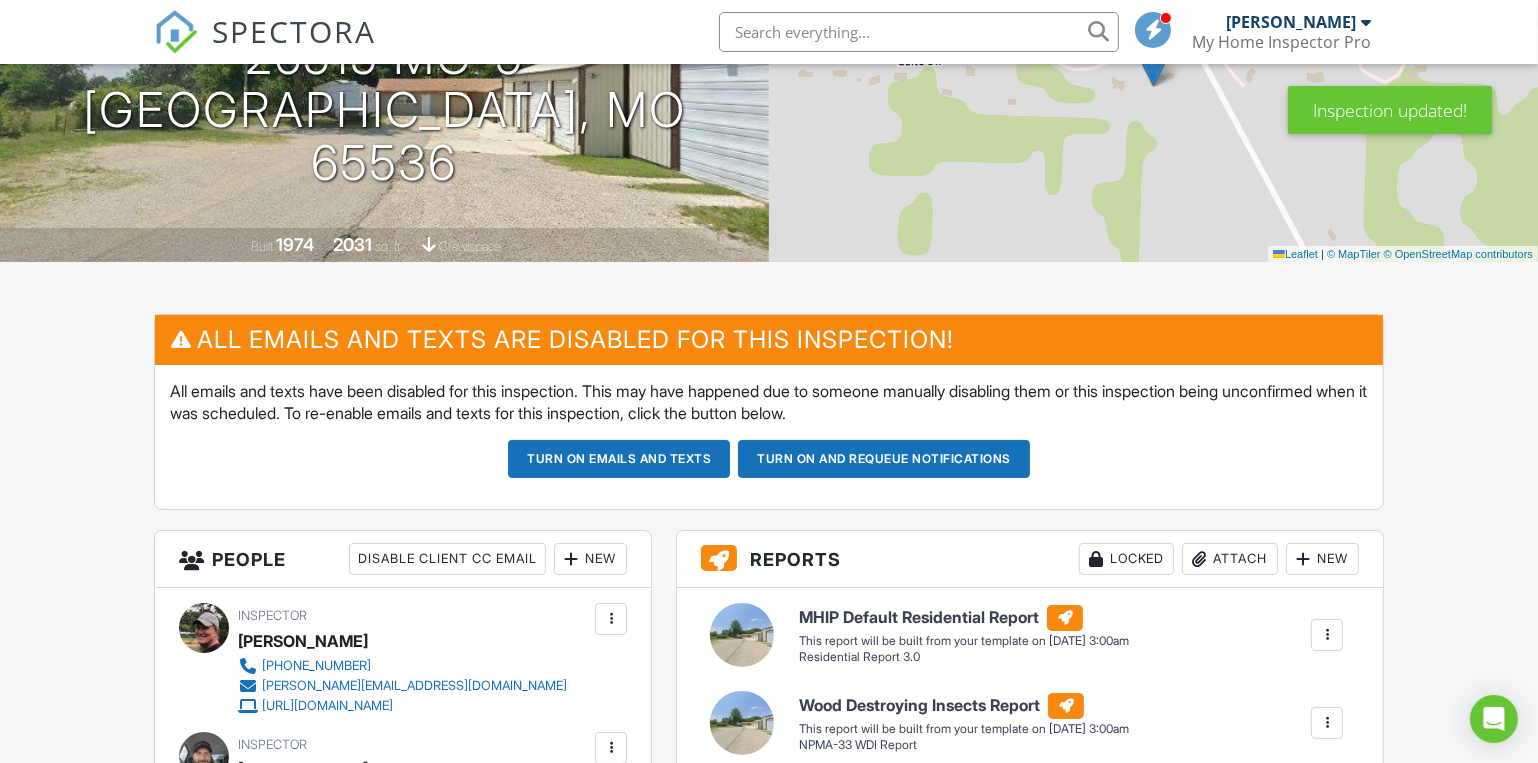 click on "Turn on emails and texts" at bounding box center [619, 459] 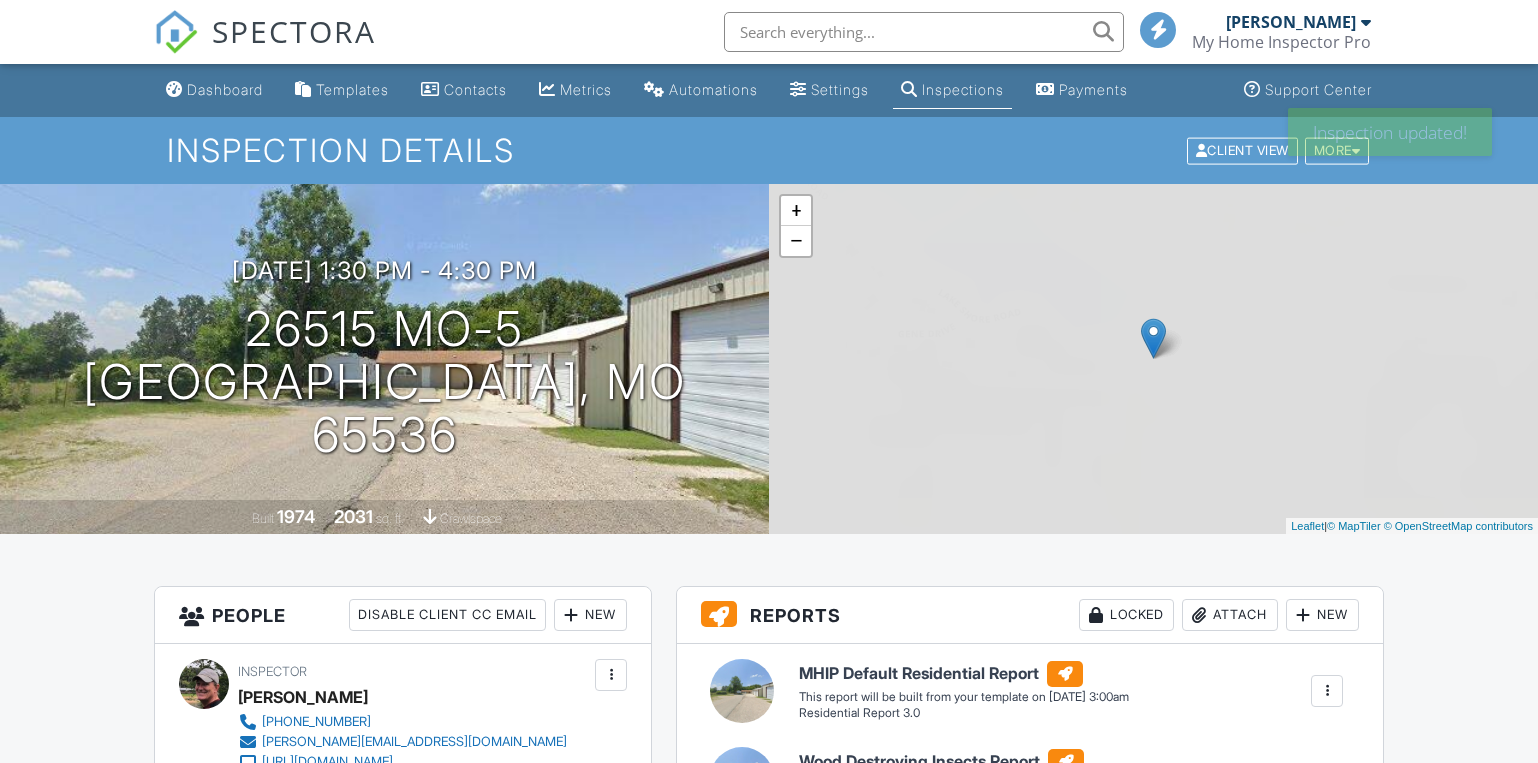 scroll, scrollTop: 0, scrollLeft: 0, axis: both 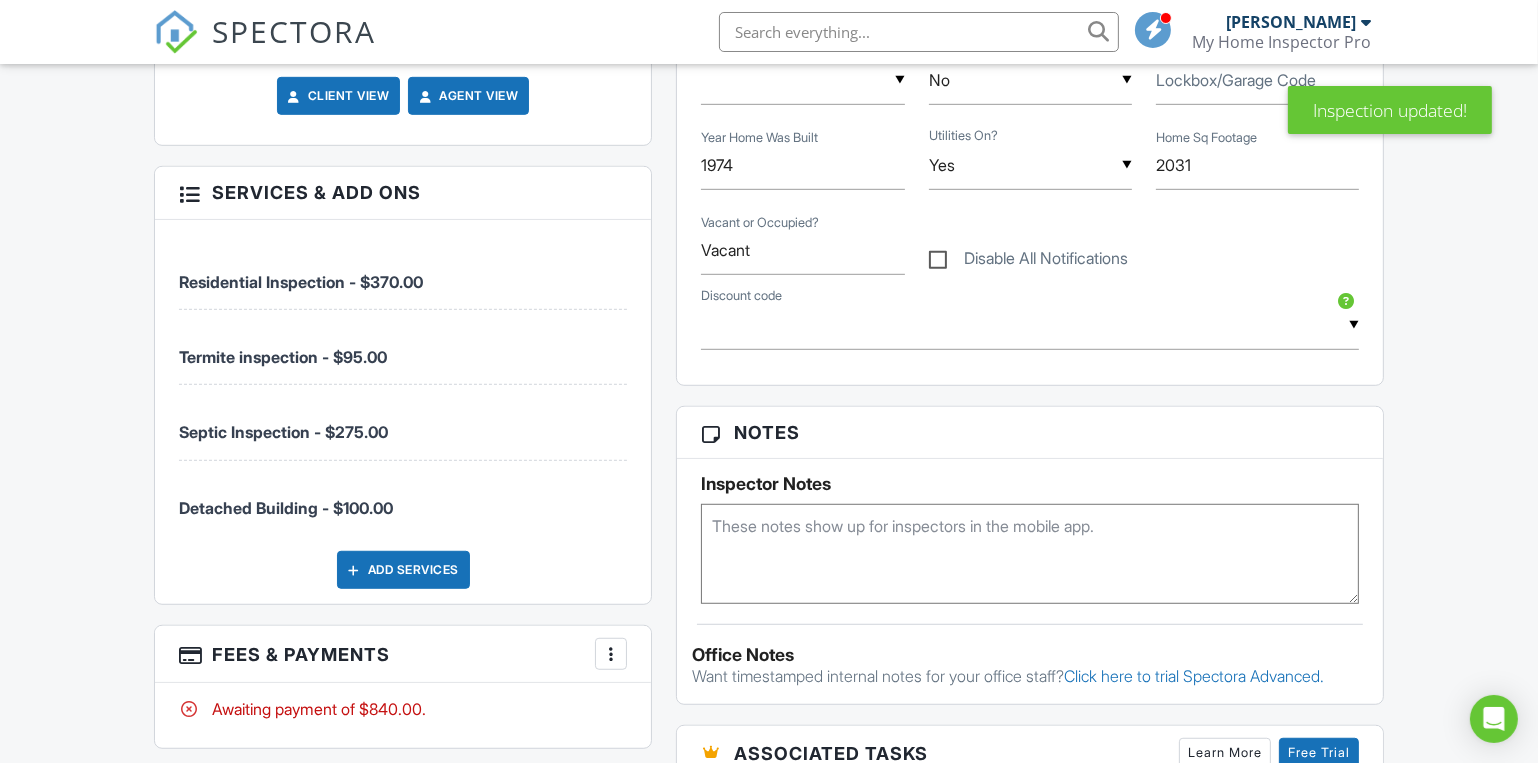click on "Disable All Notifications" at bounding box center [1028, 261] 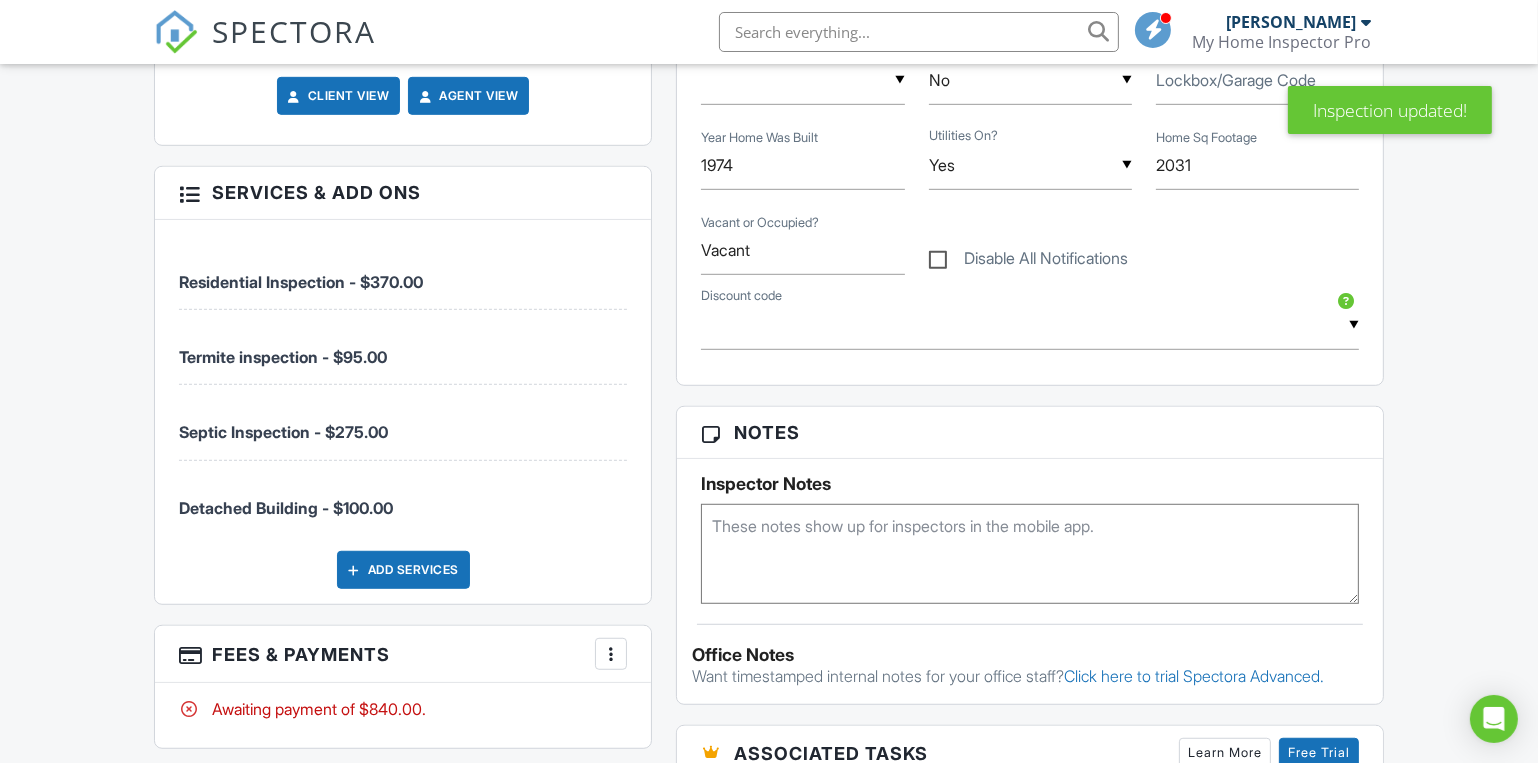 click on "Disable All Notifications" at bounding box center (935, 248) 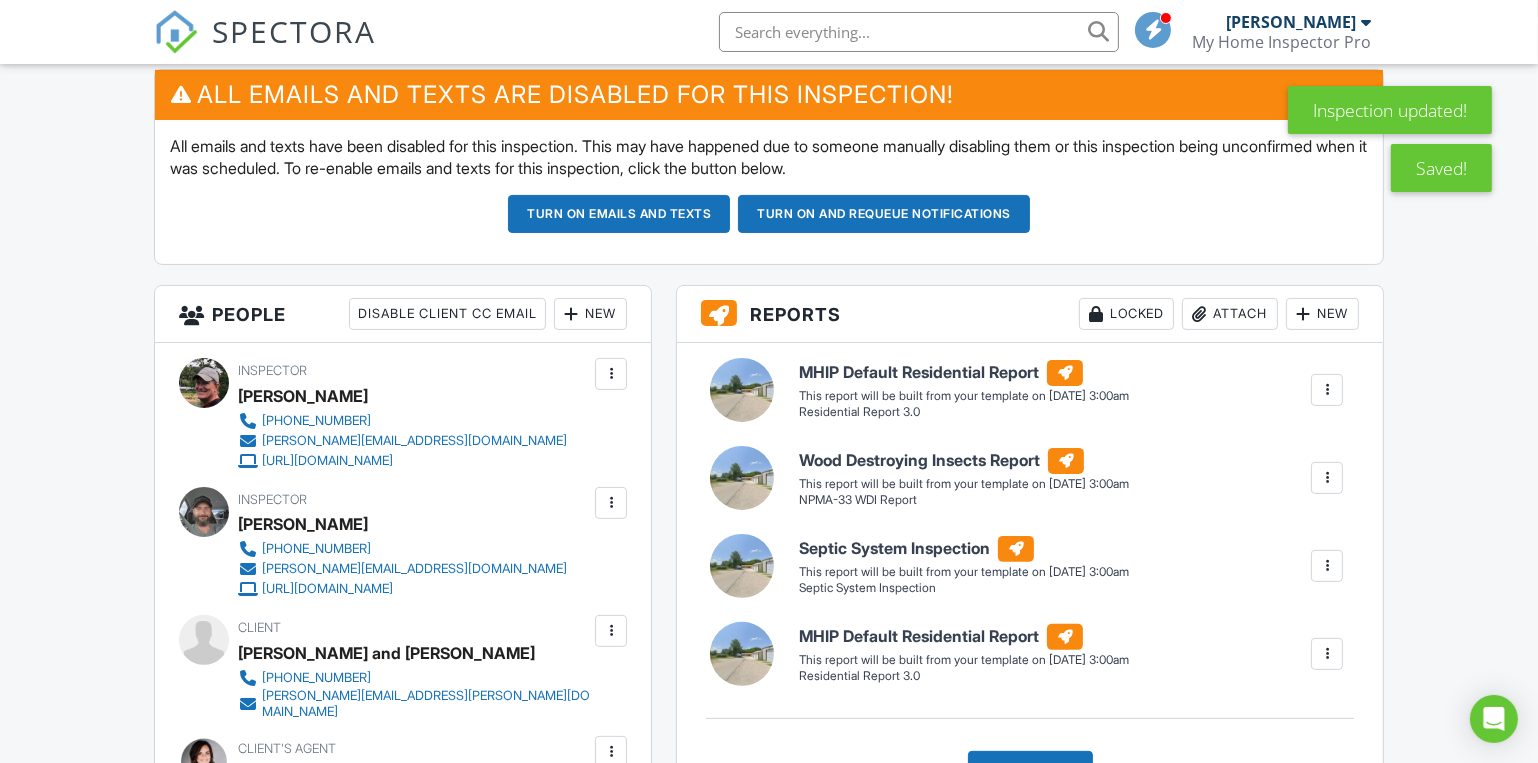 scroll, scrollTop: 545, scrollLeft: 0, axis: vertical 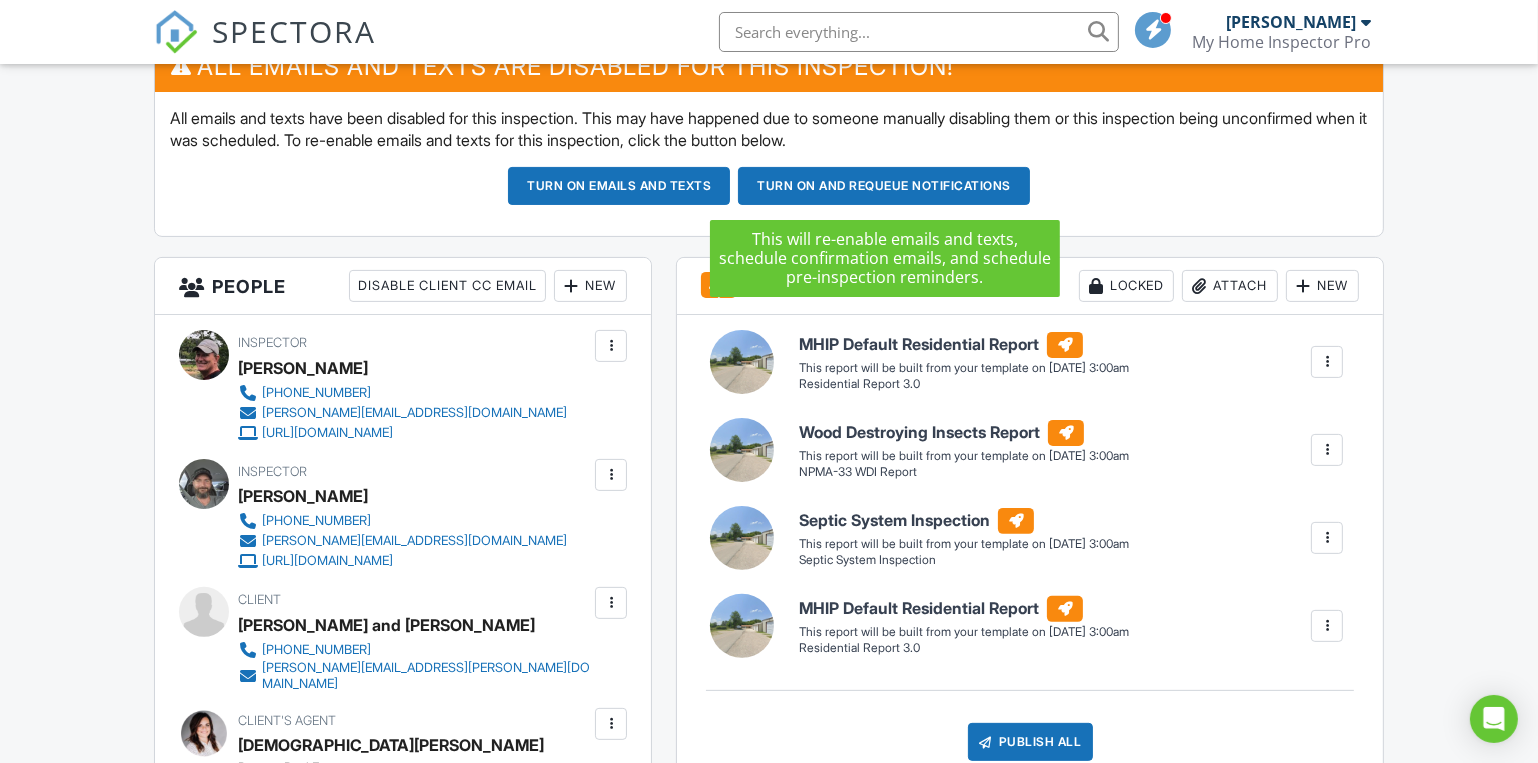 click on "Turn on and Requeue Notifications" at bounding box center [884, 186] 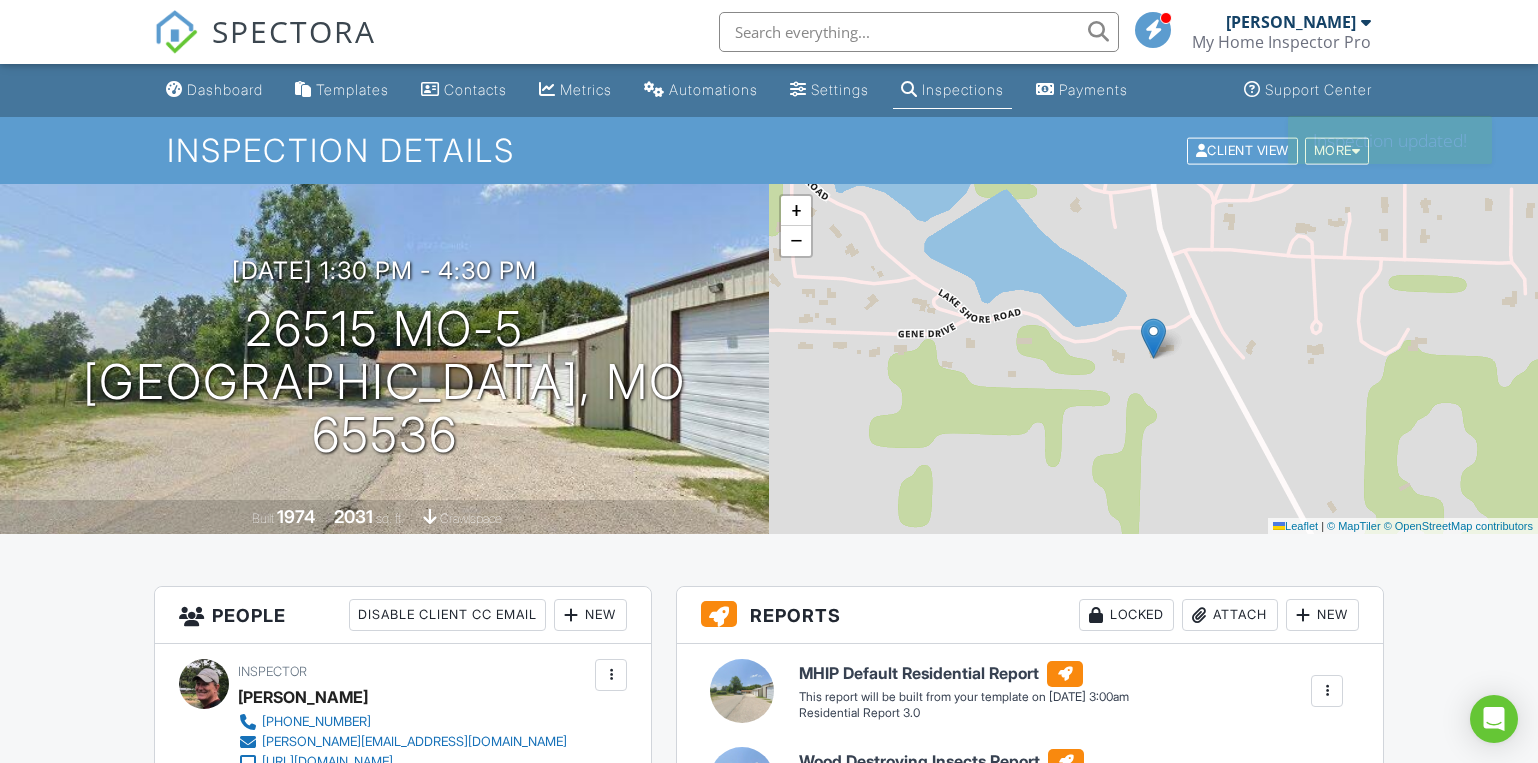 scroll, scrollTop: 0, scrollLeft: 0, axis: both 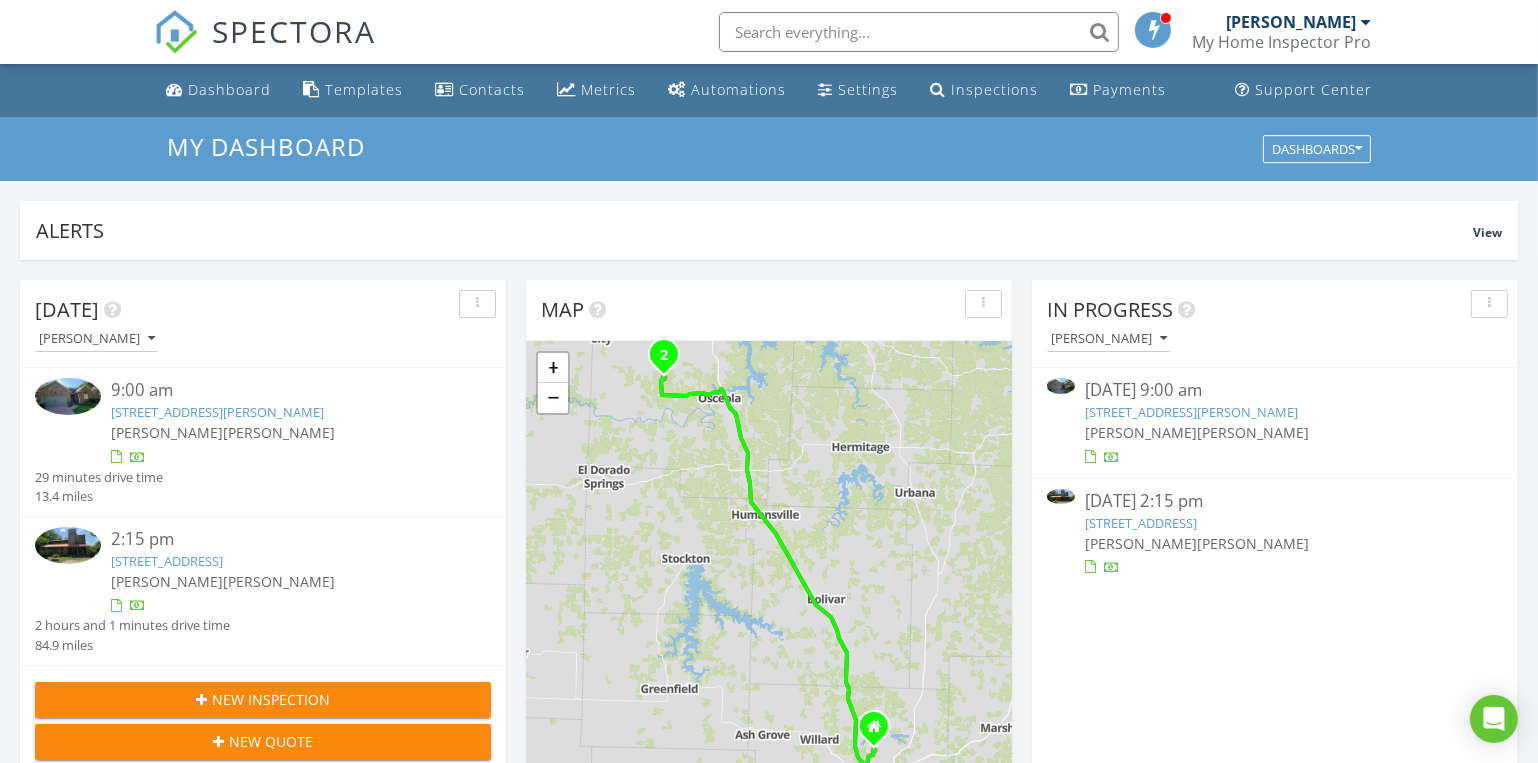 click on "5082 S Elizabeth Ave, Springfield, MO 65810" at bounding box center (1191, 412) 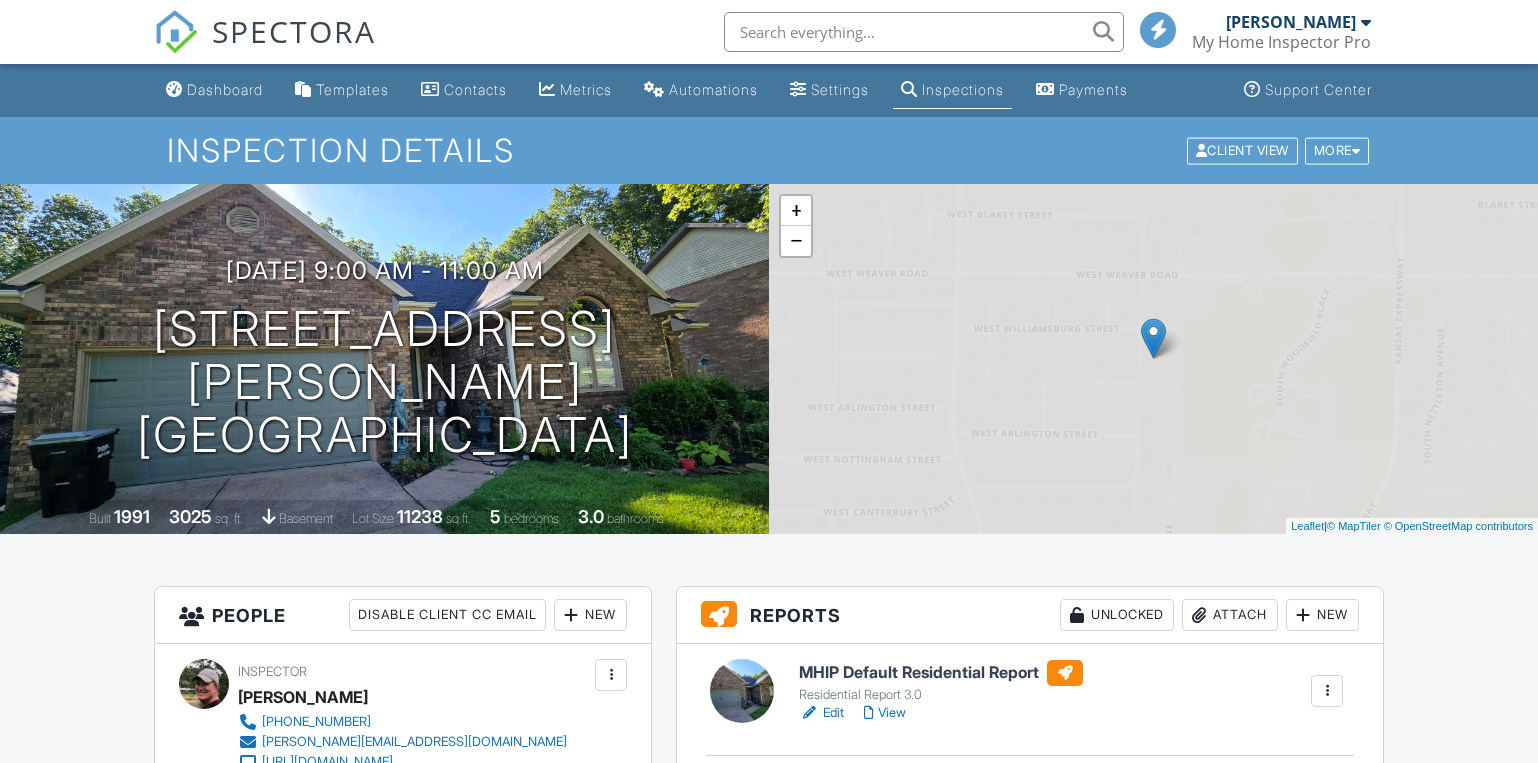 scroll, scrollTop: 0, scrollLeft: 0, axis: both 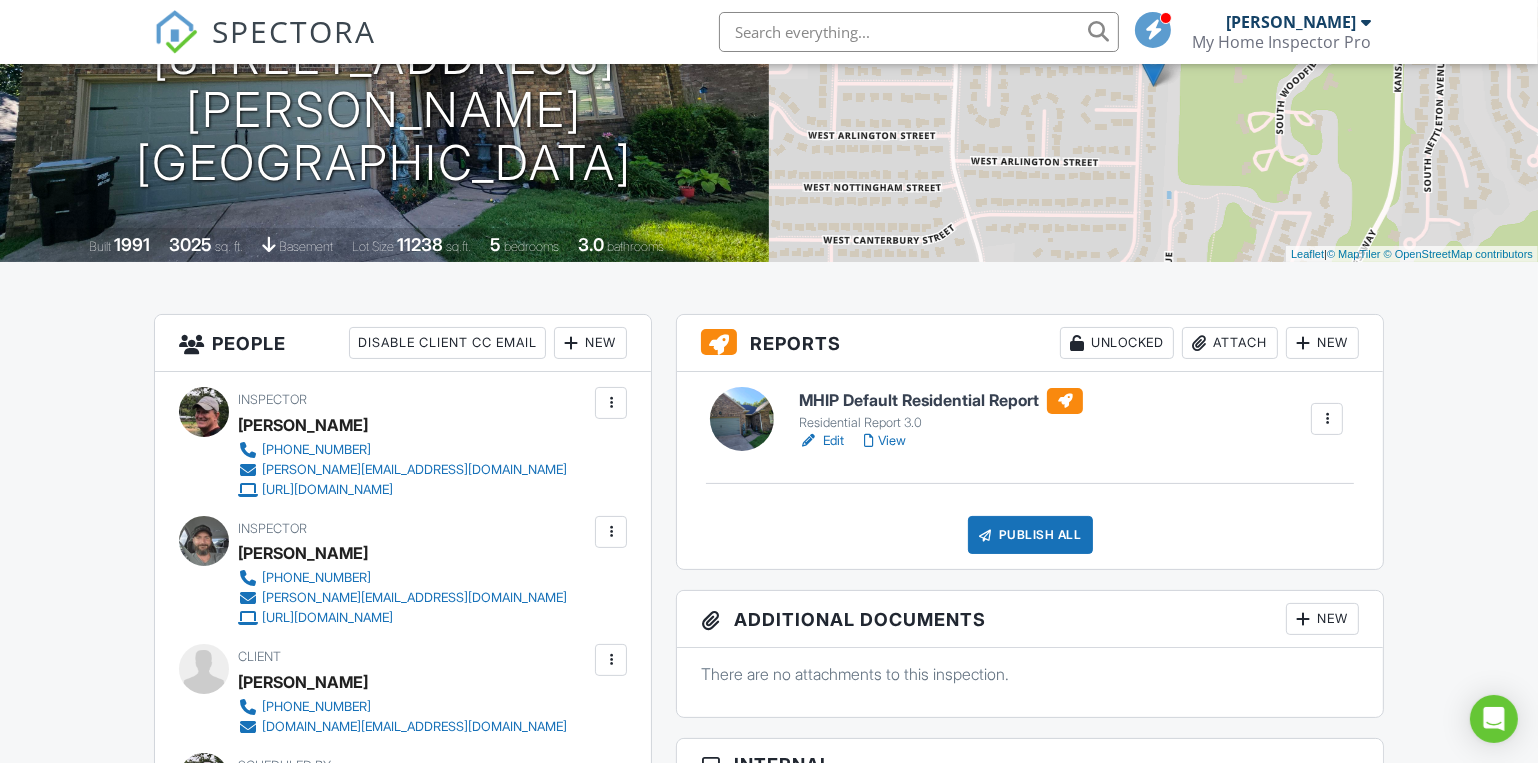 click on "MHIP Default Residential Report" at bounding box center (941, 401) 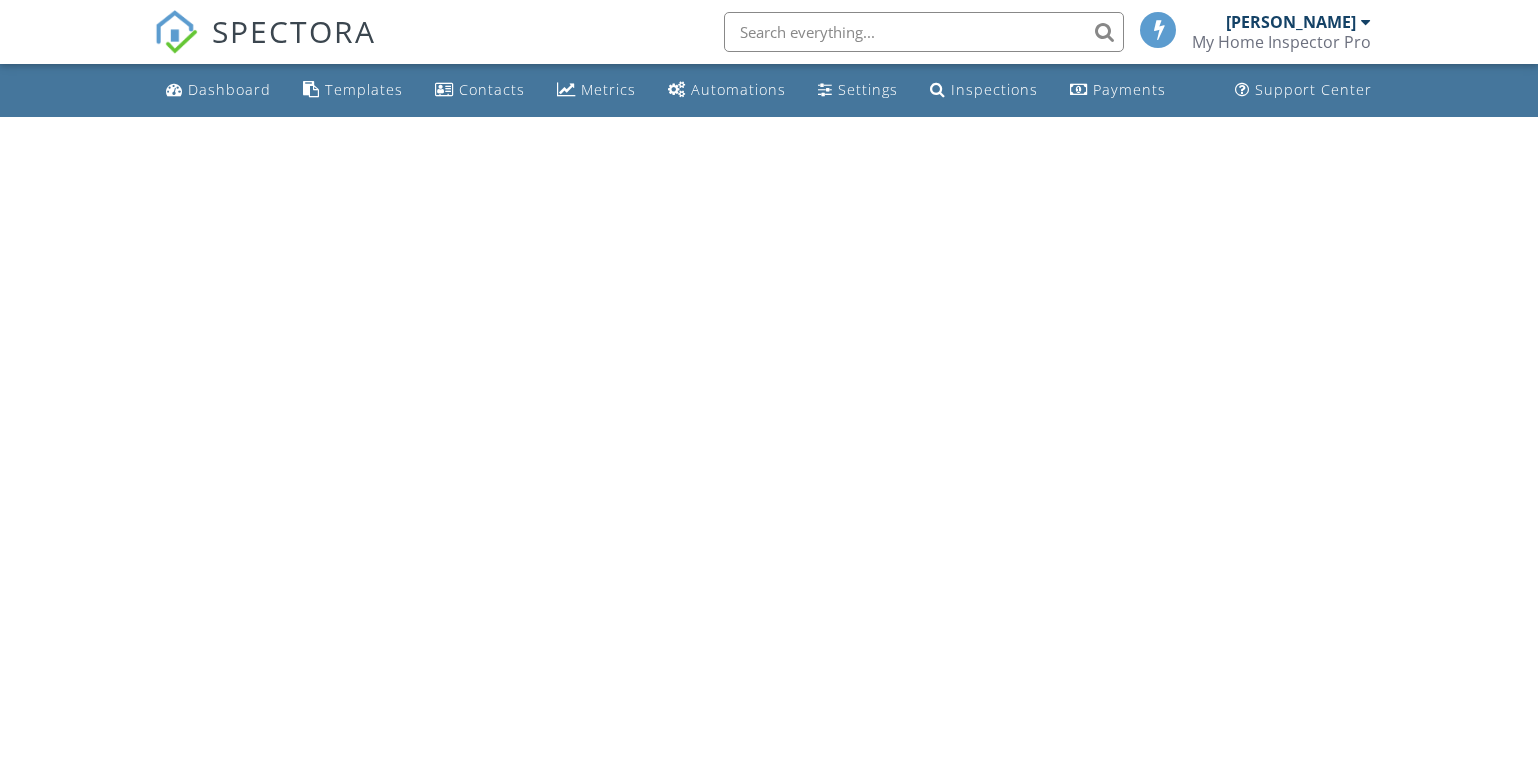 scroll, scrollTop: 0, scrollLeft: 0, axis: both 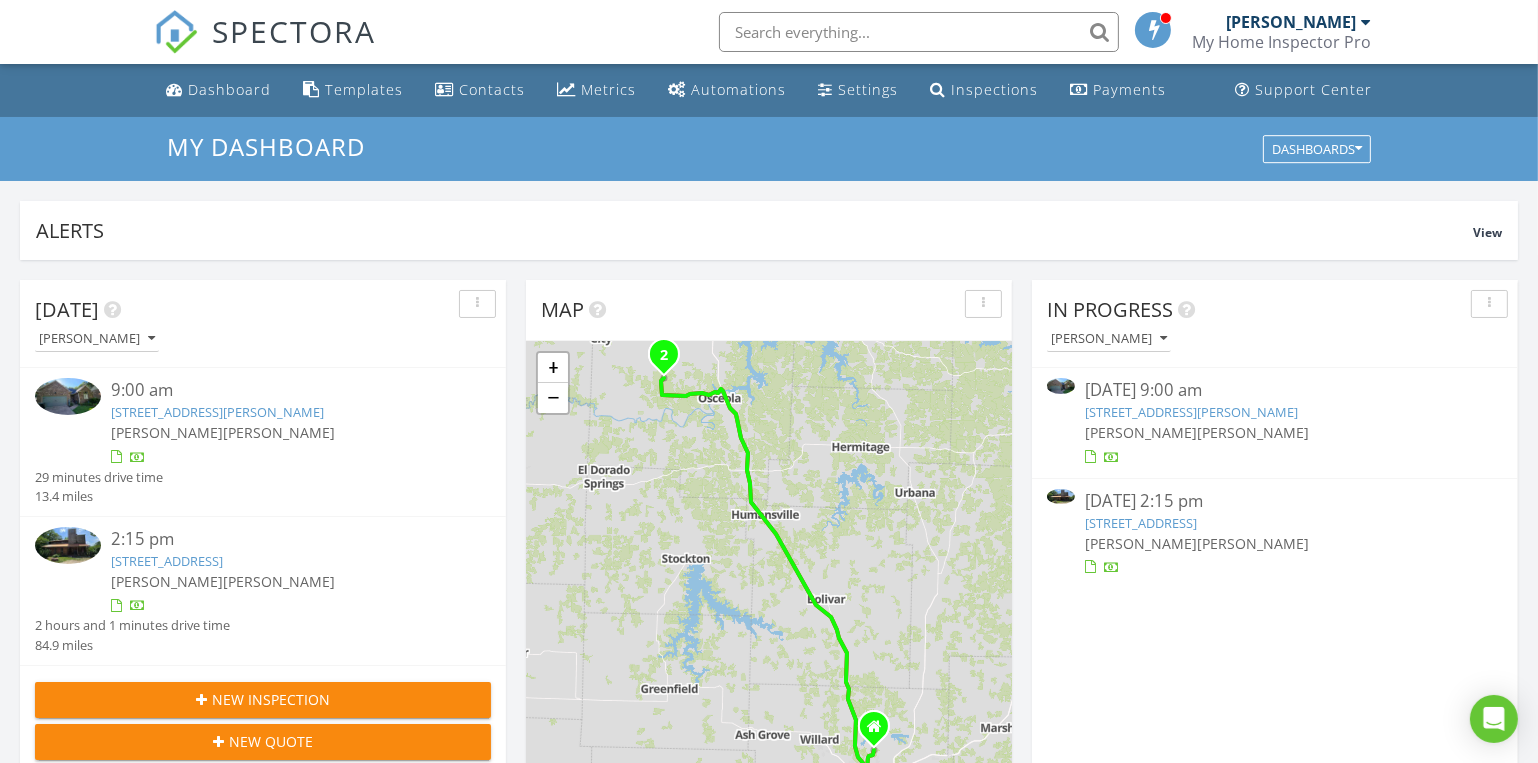 click on "5082 S Elizabeth Ave, Springfield, MO 65810" at bounding box center [1191, 412] 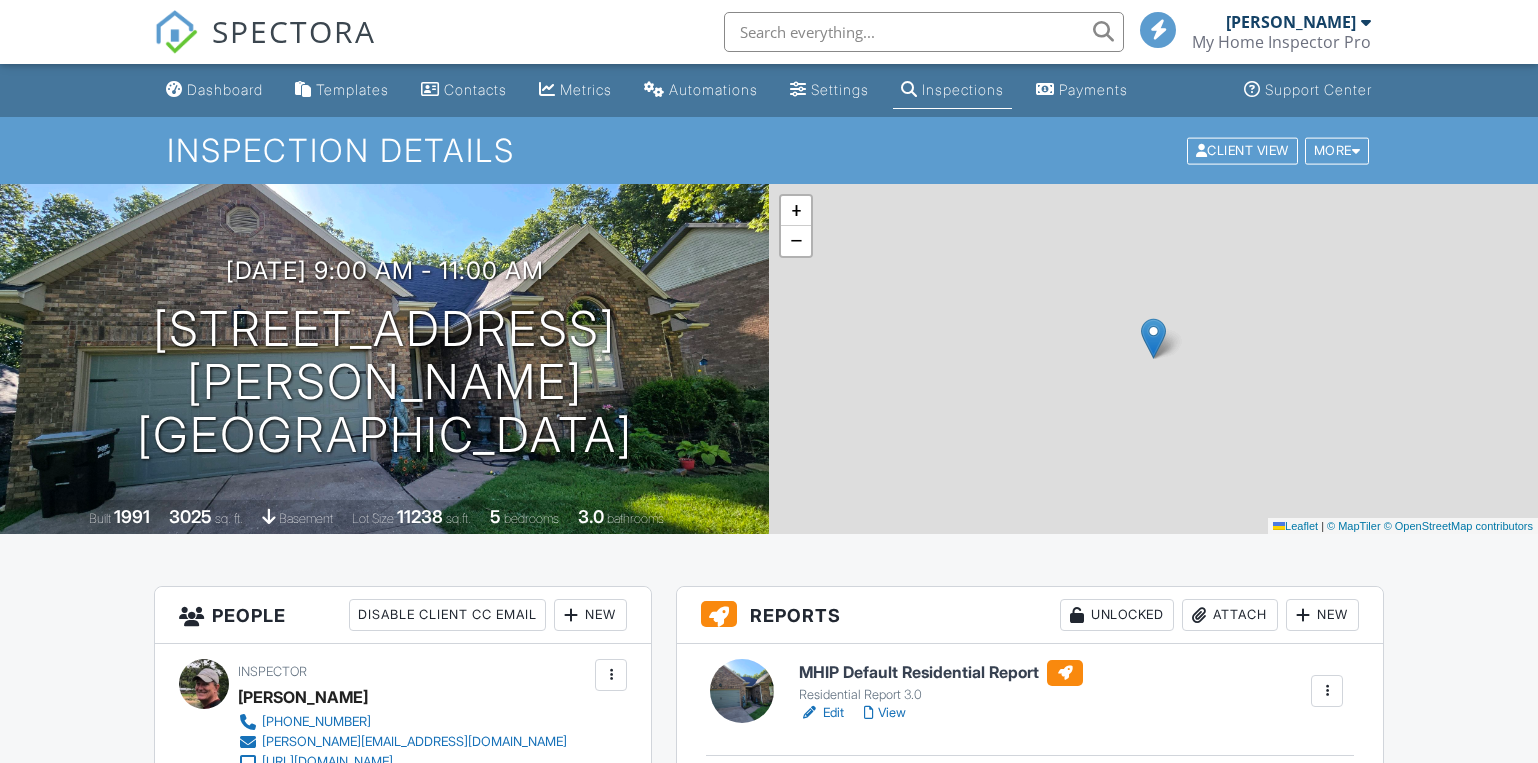 scroll, scrollTop: 545, scrollLeft: 0, axis: vertical 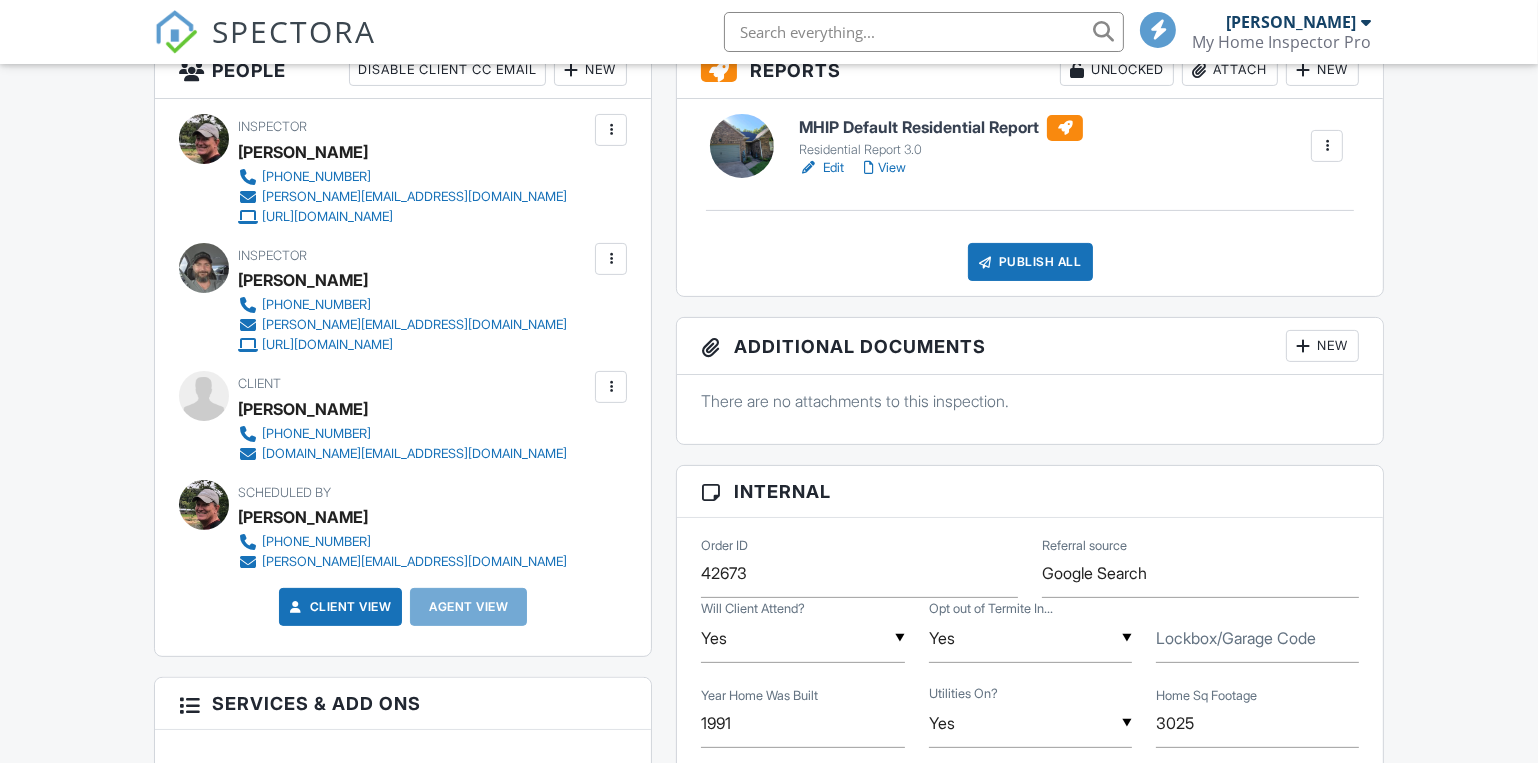 click on "Publish All" at bounding box center [1030, 262] 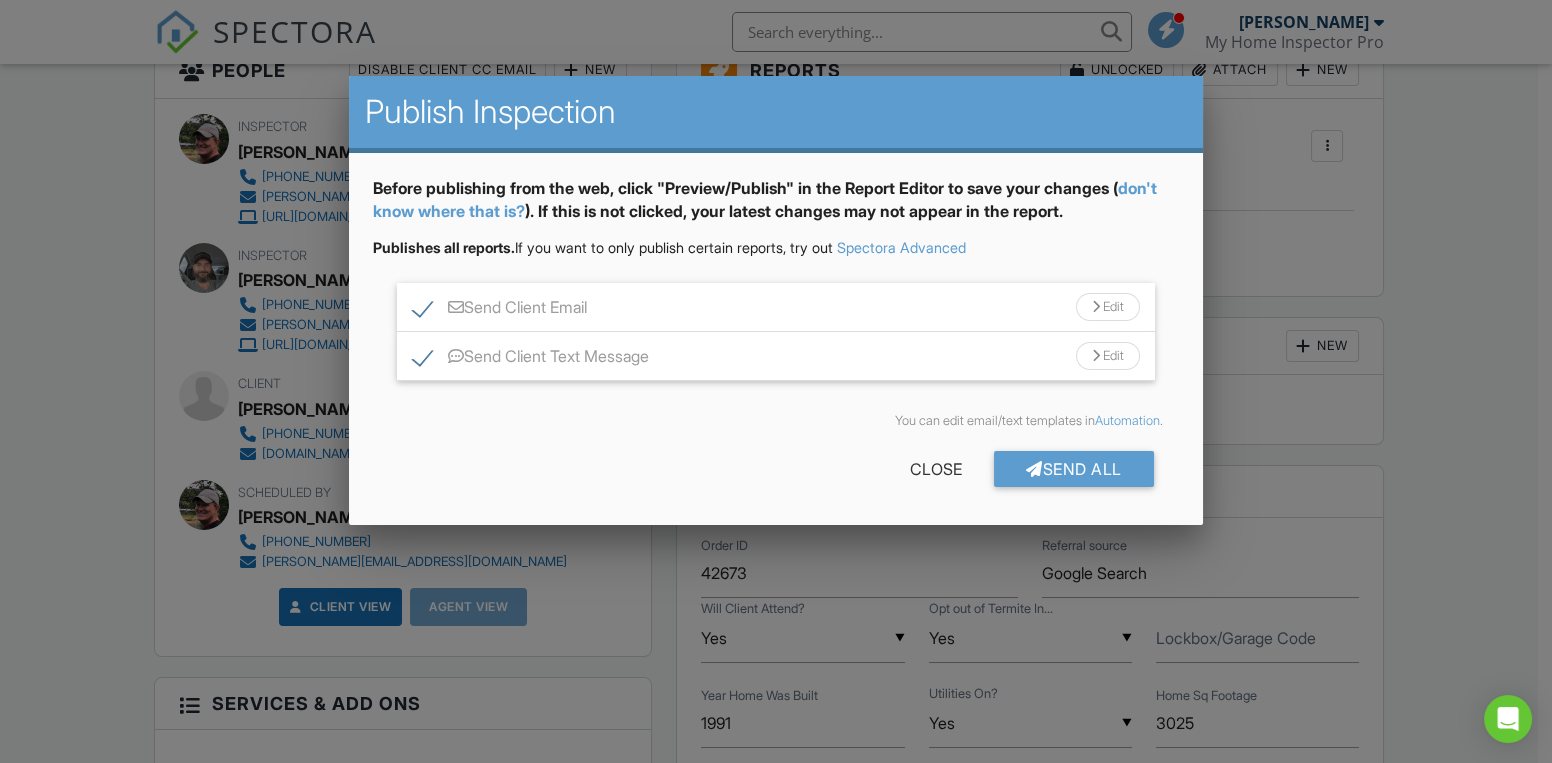 click on "Send All" at bounding box center (1074, 469) 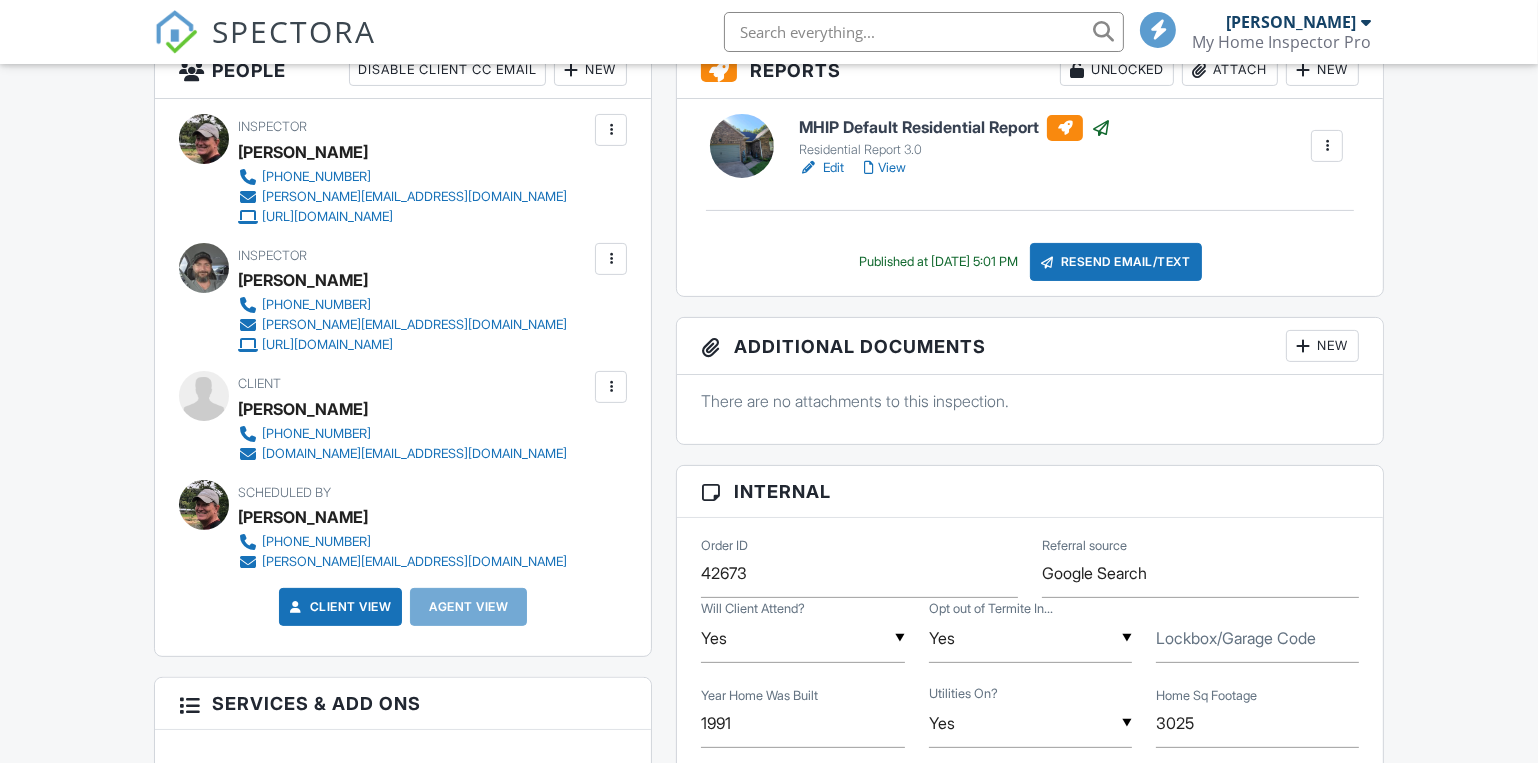 scroll, scrollTop: 0, scrollLeft: 0, axis: both 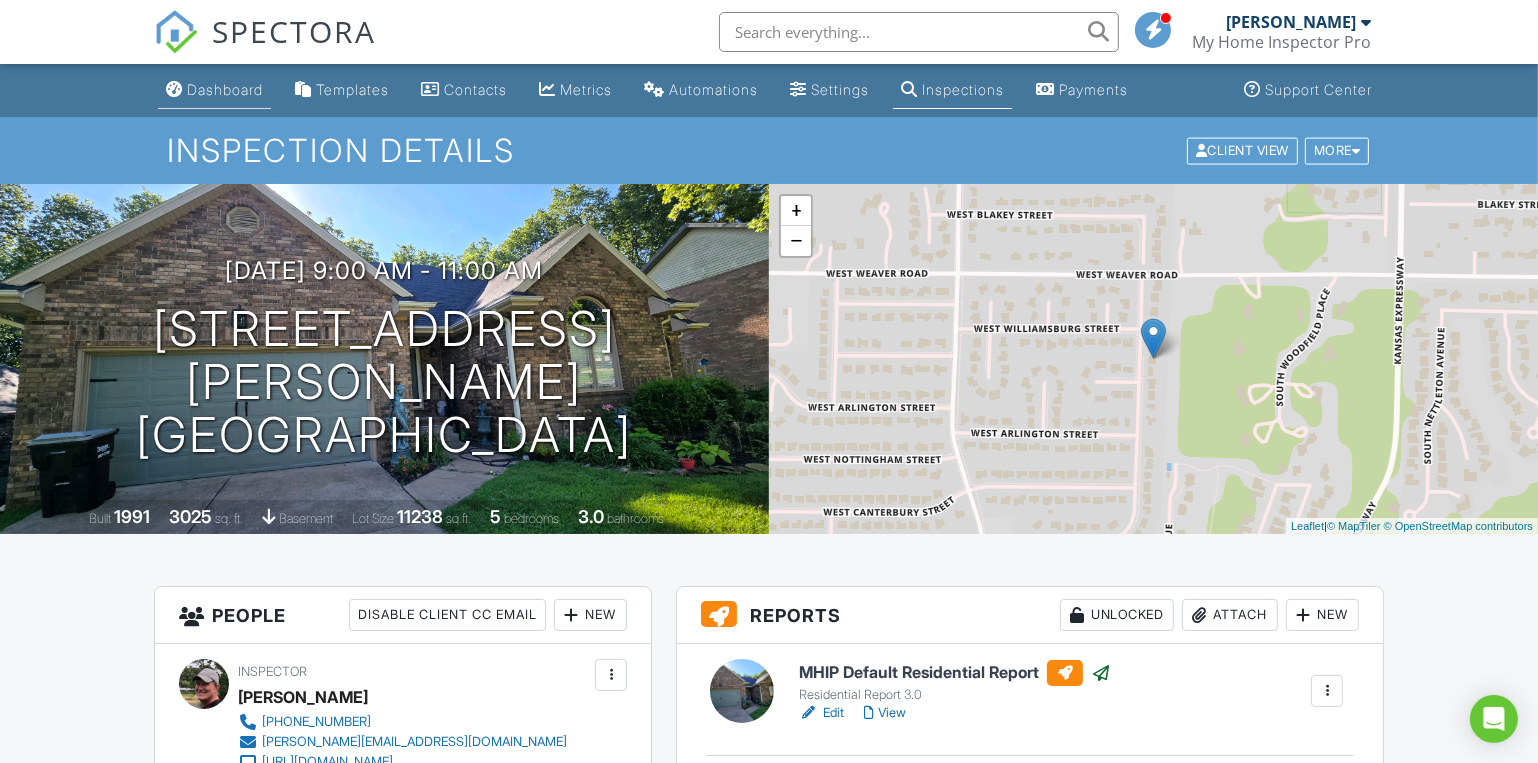 click on "Dashboard" at bounding box center [225, 89] 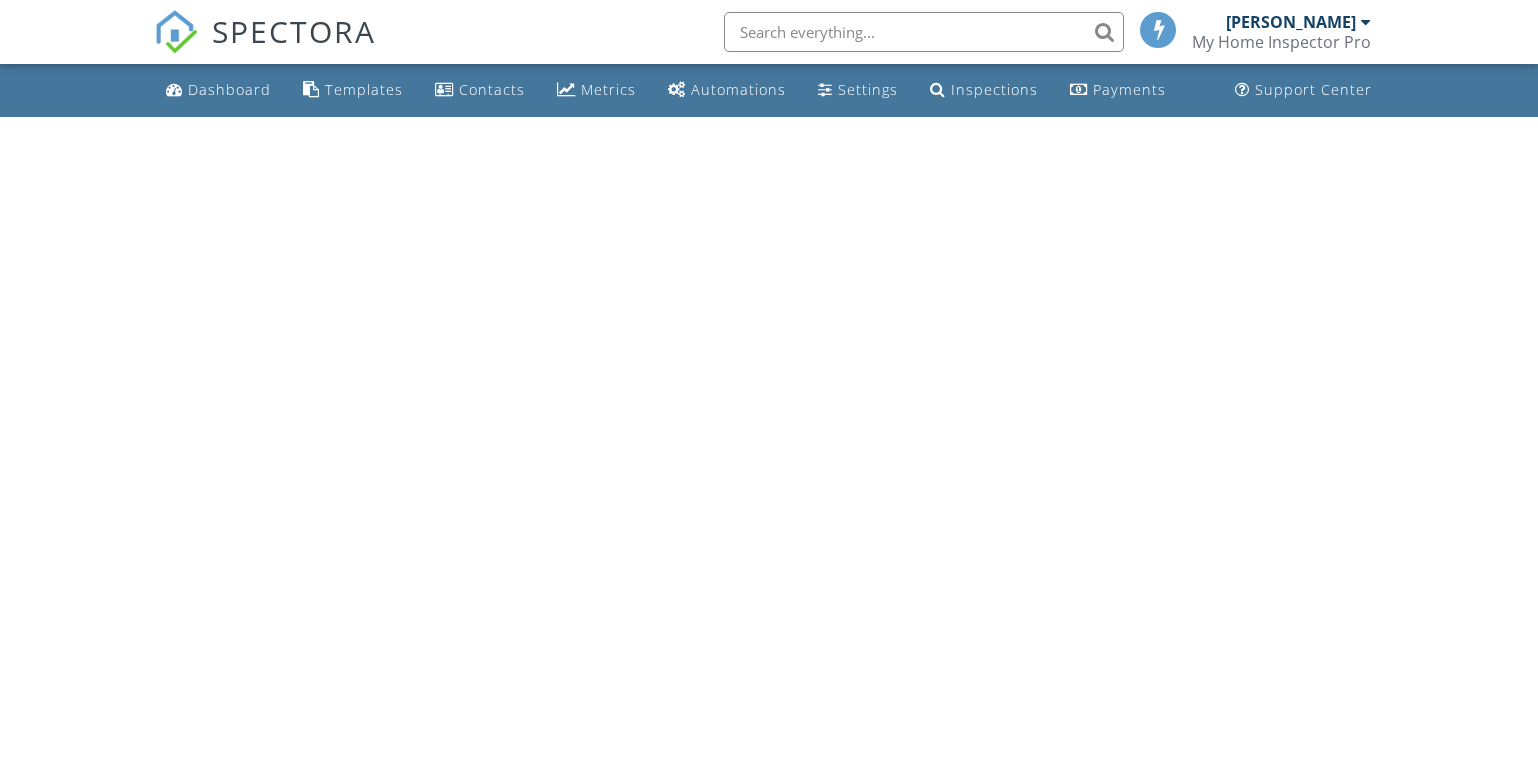 scroll, scrollTop: 0, scrollLeft: 0, axis: both 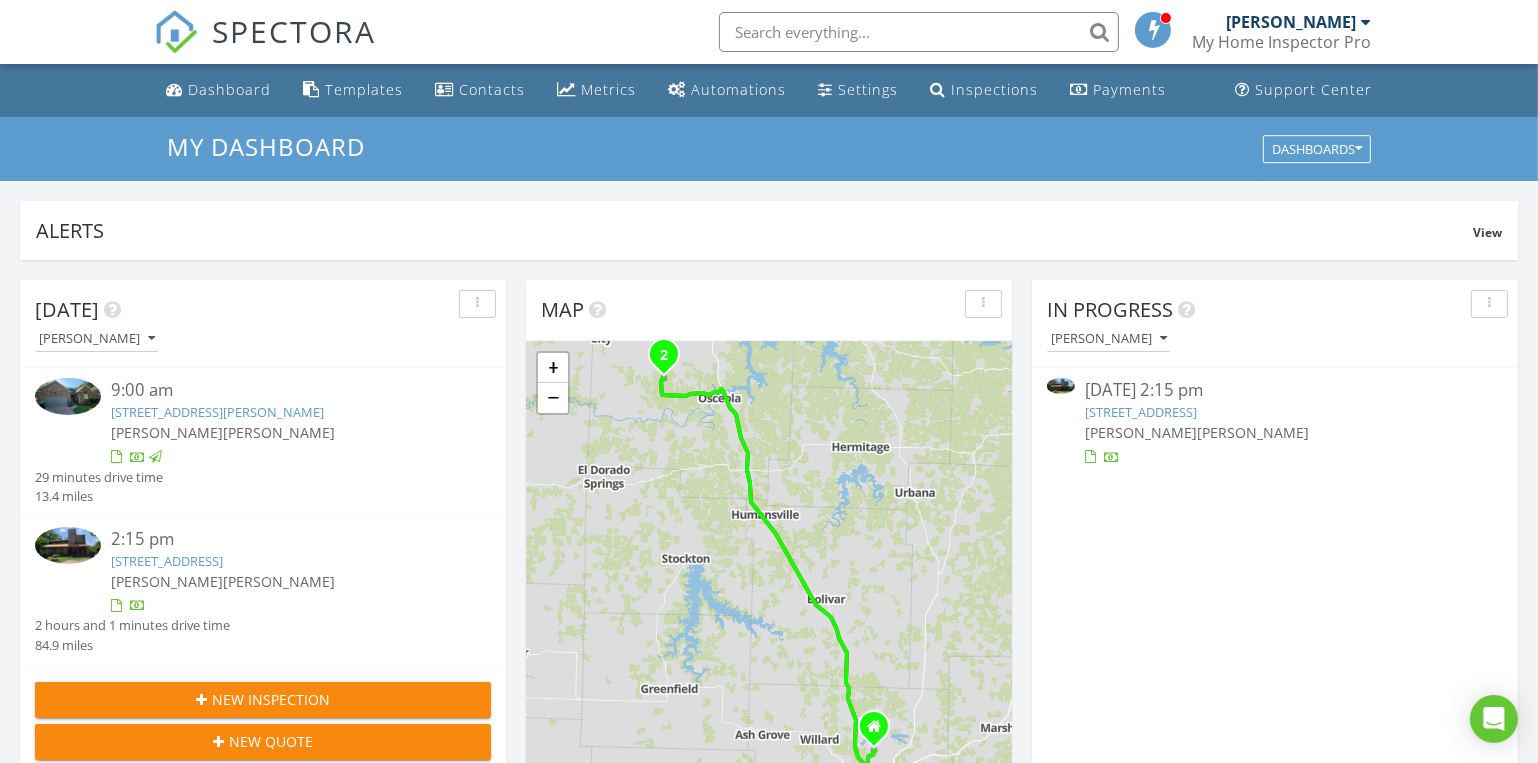 click on "[STREET_ADDRESS]" at bounding box center [1141, 412] 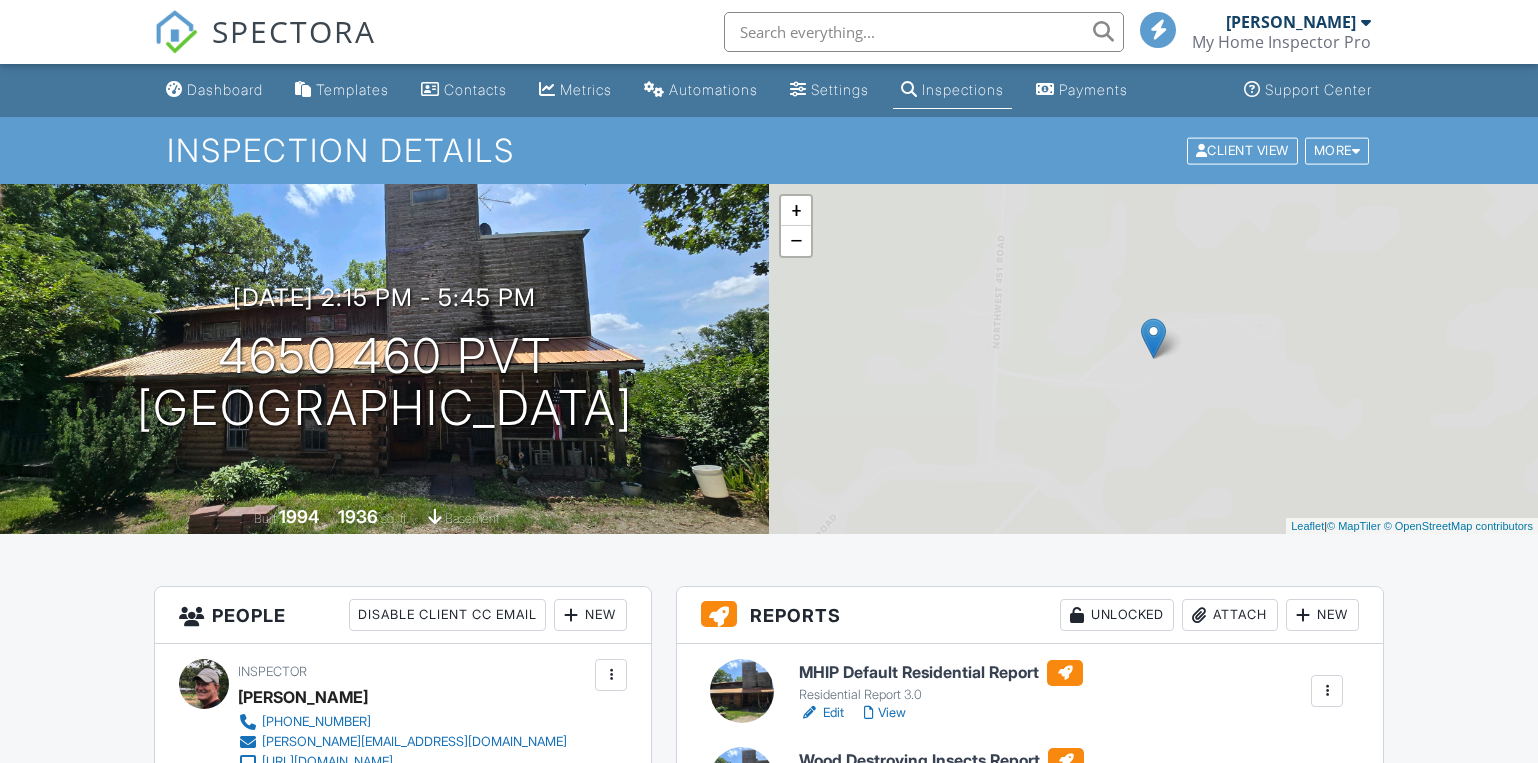 scroll, scrollTop: 0, scrollLeft: 0, axis: both 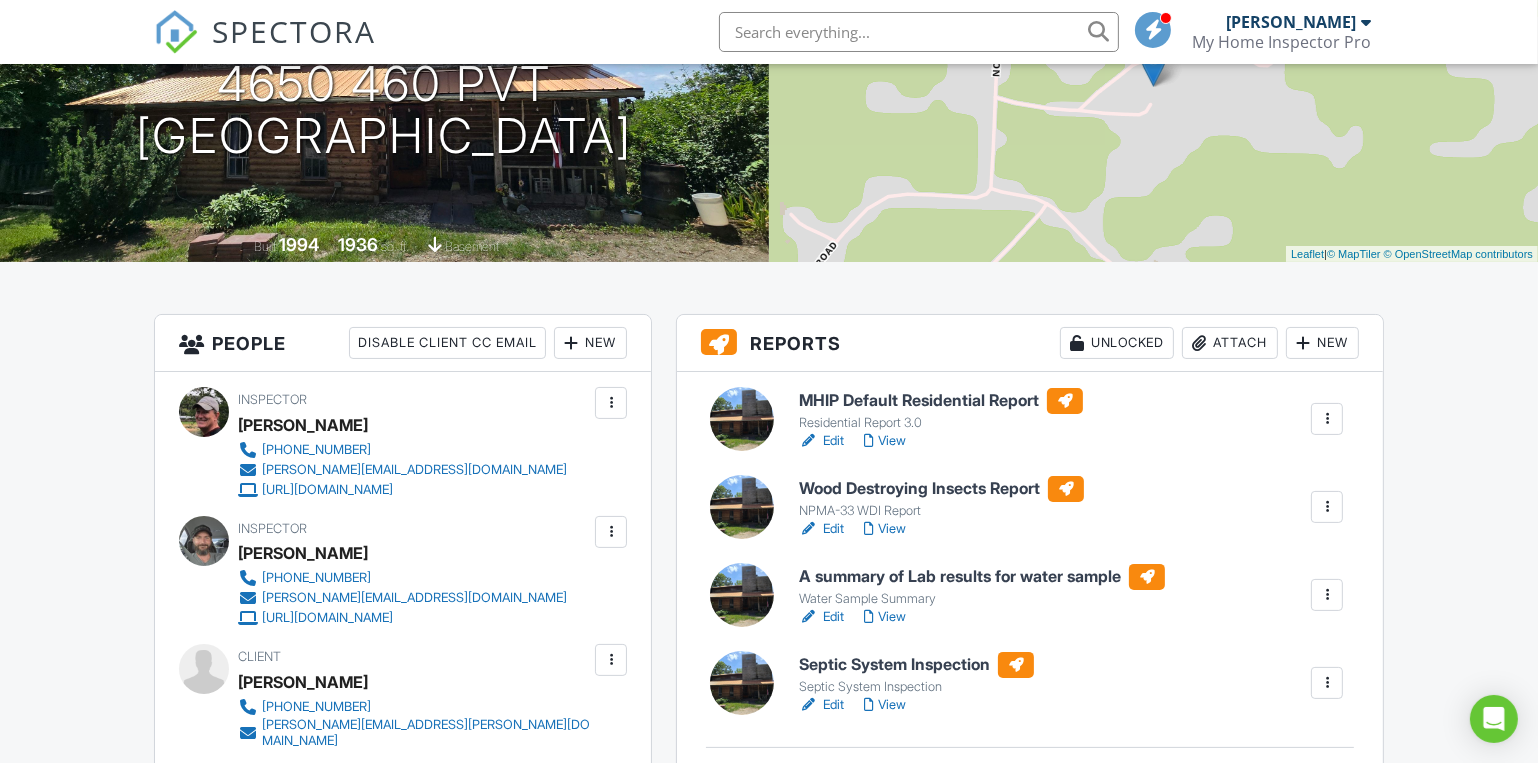 click at bounding box center [1327, 683] 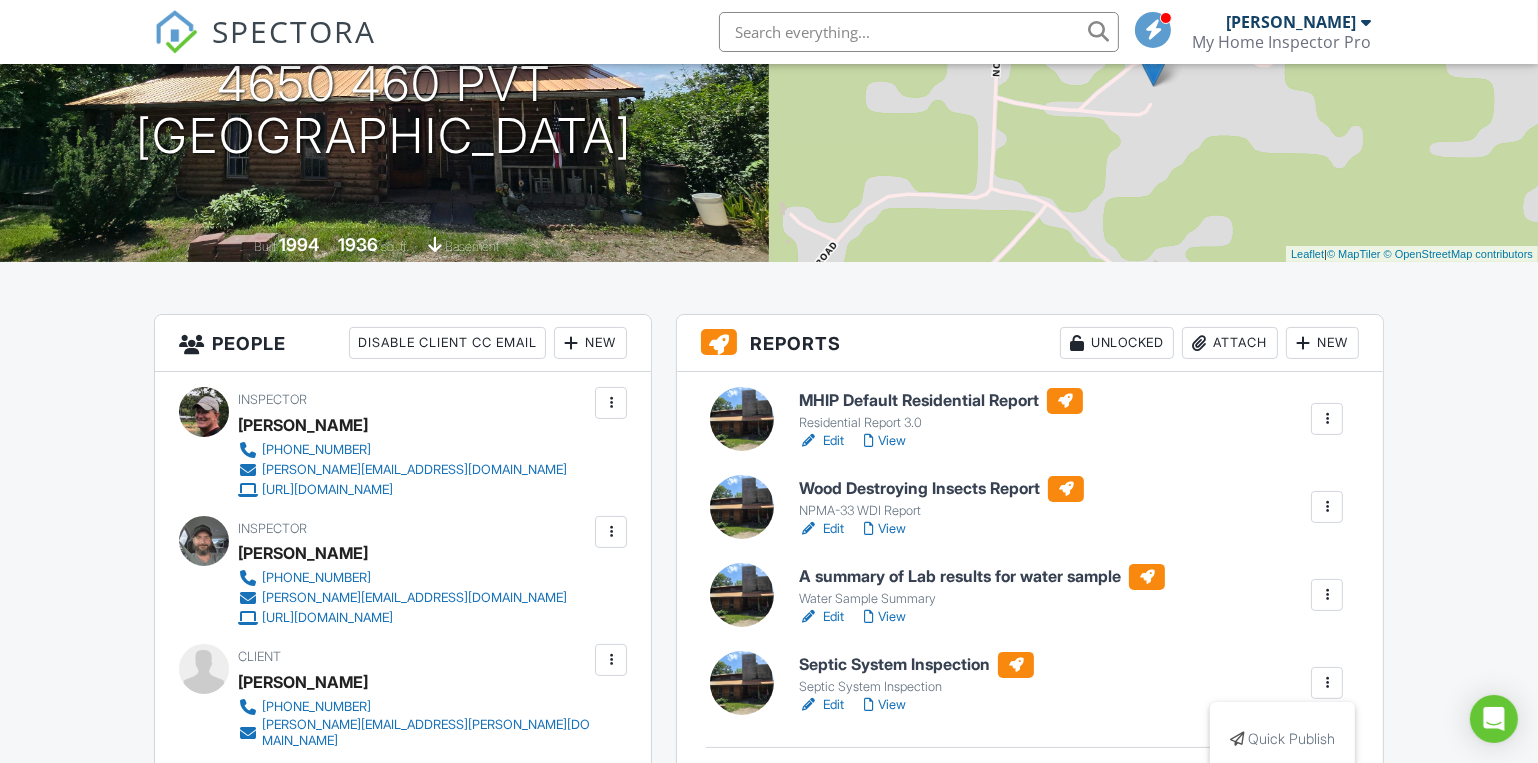 click on "Wood Destroying Insects Report
NPMA-33 WDI Report" at bounding box center [941, 498] 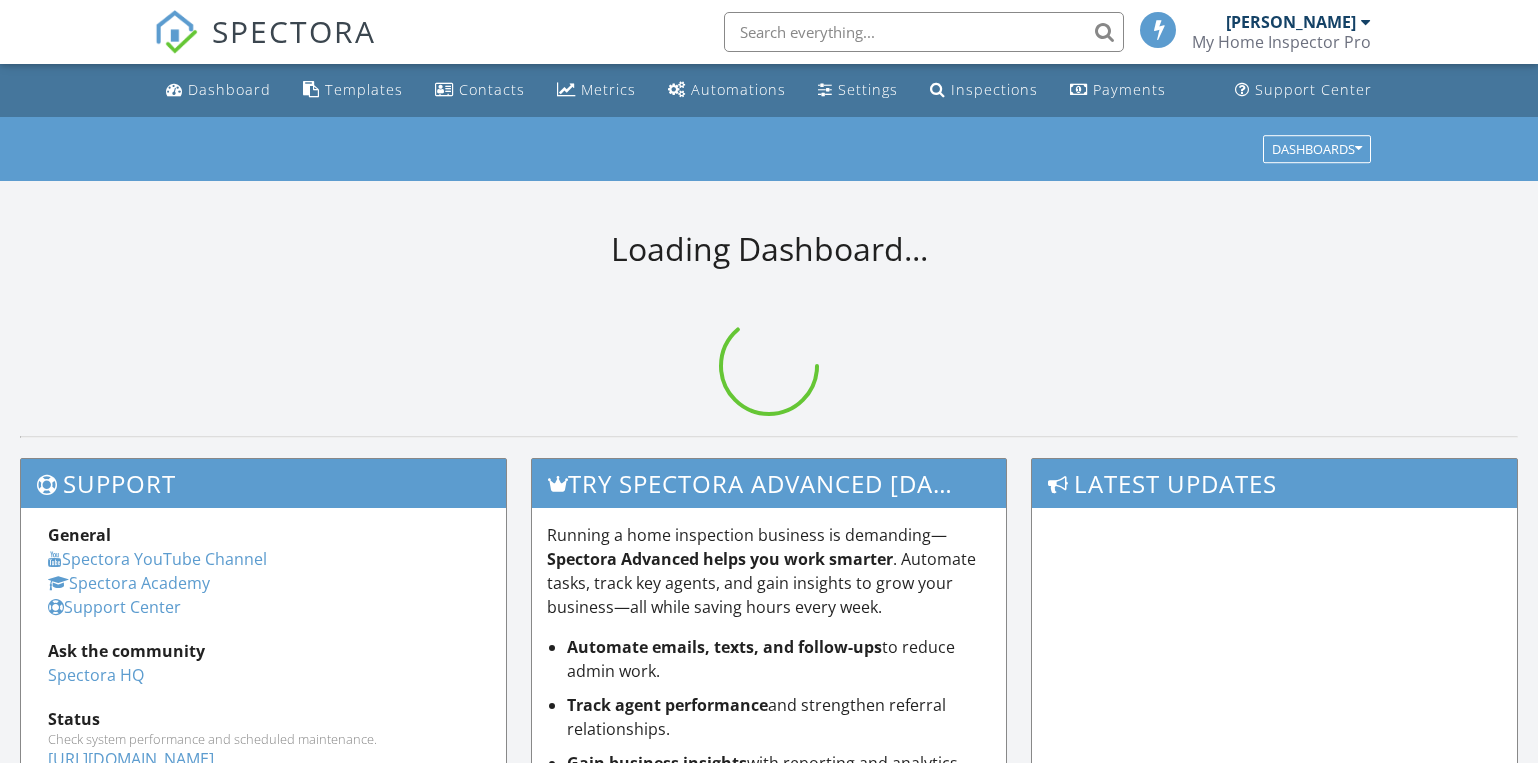 scroll, scrollTop: 0, scrollLeft: 0, axis: both 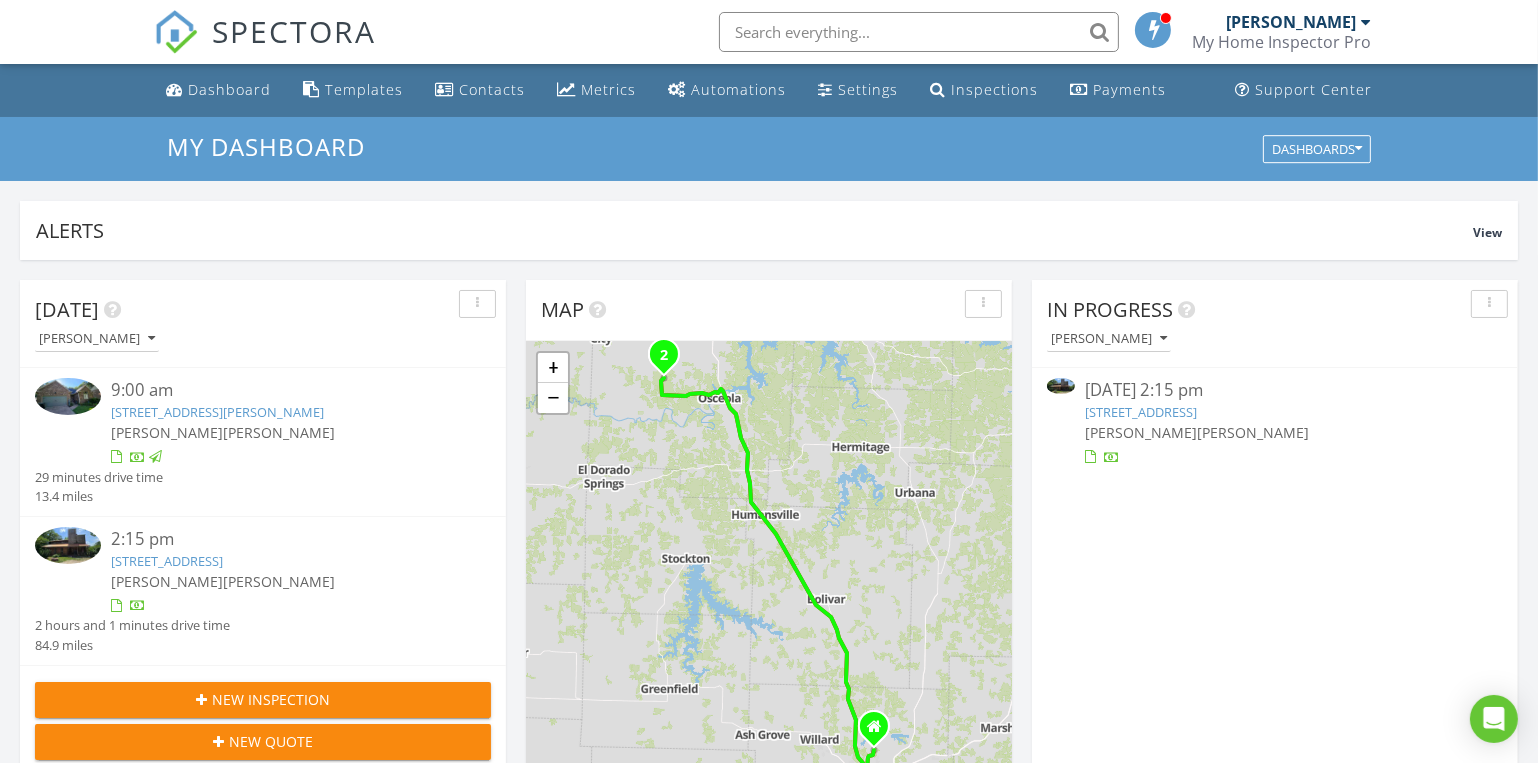 click on "4650 460 Pvt, Osceola, MO 64776" at bounding box center (1141, 412) 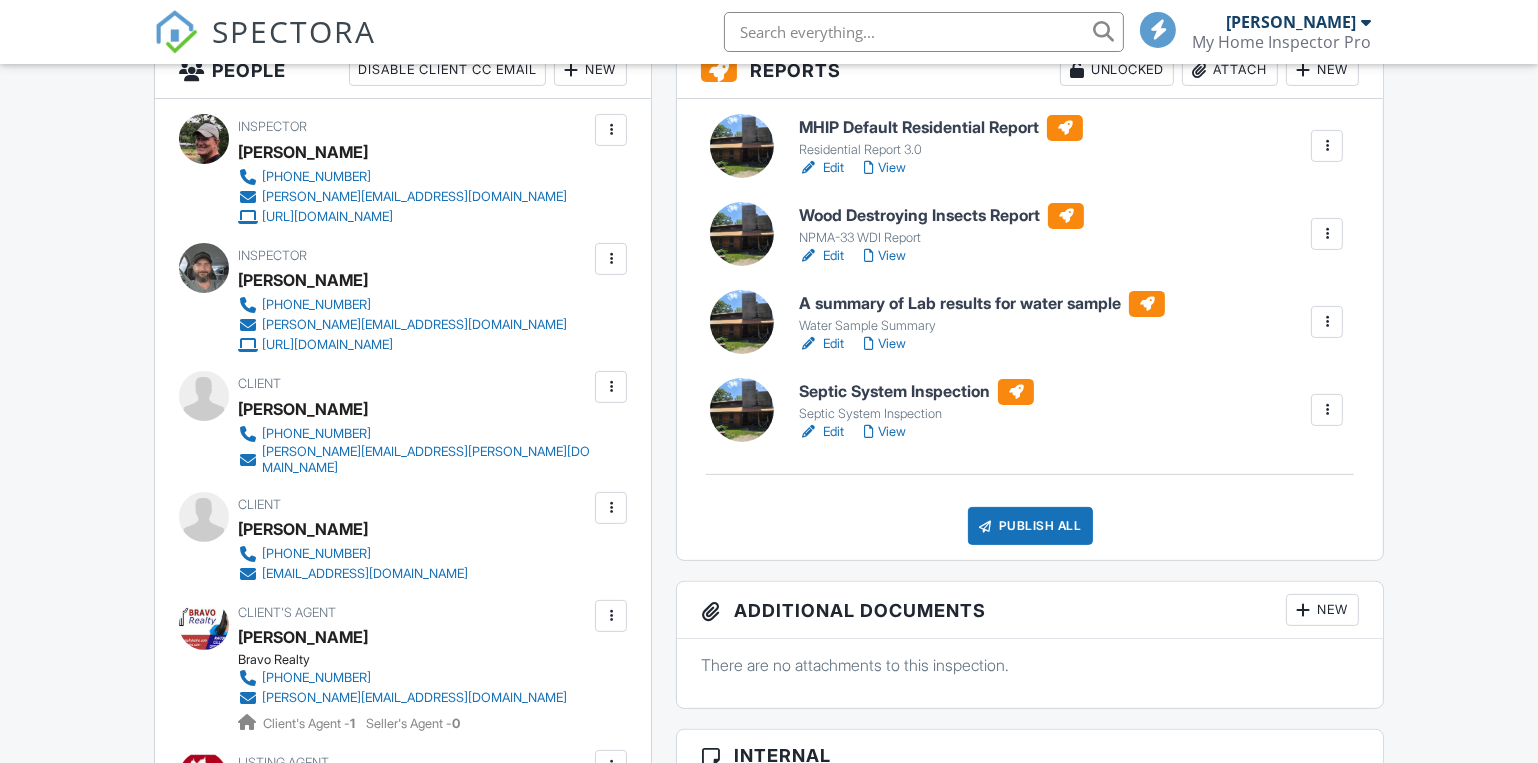 scroll, scrollTop: 545, scrollLeft: 0, axis: vertical 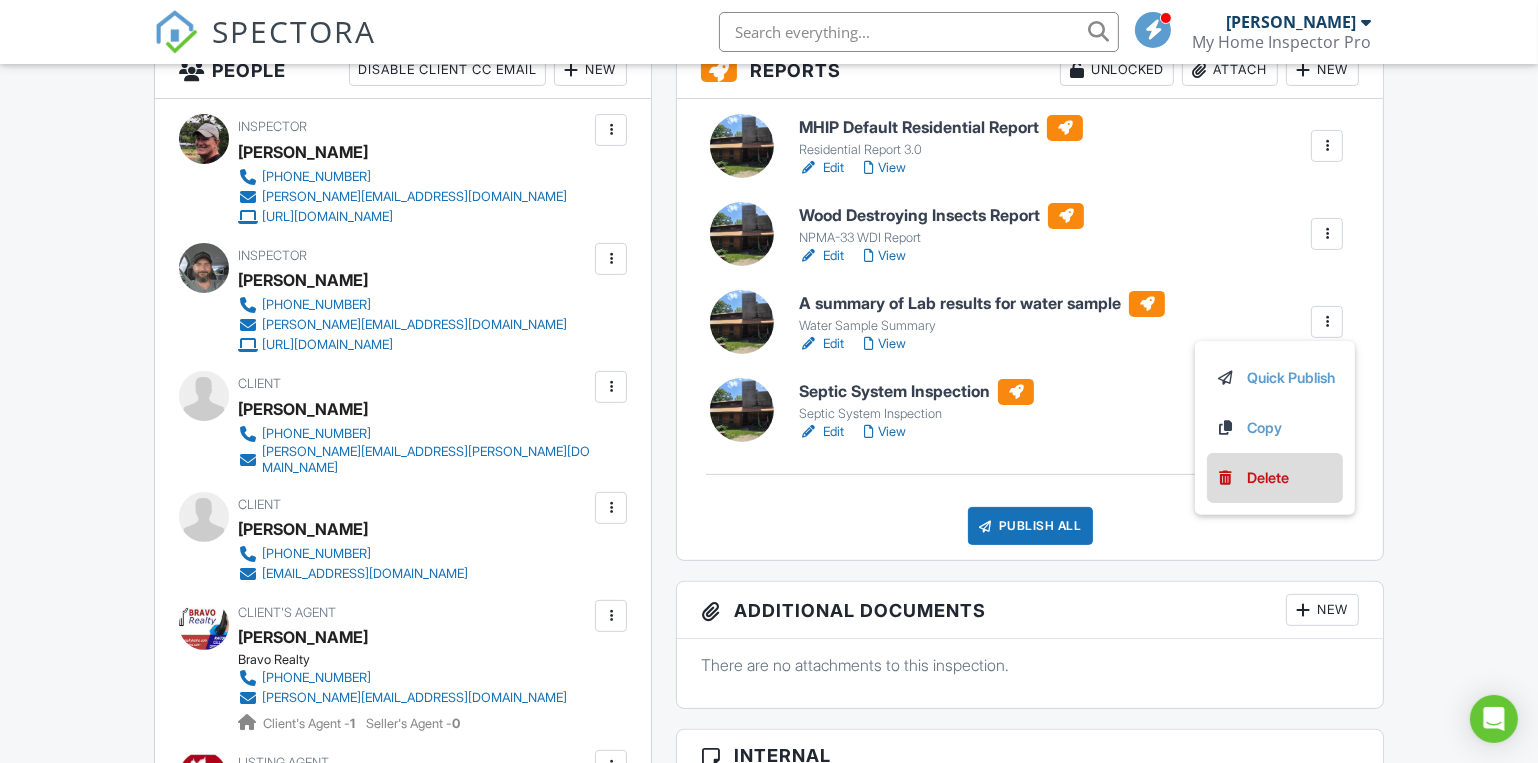 click on "Delete" at bounding box center (1268, 478) 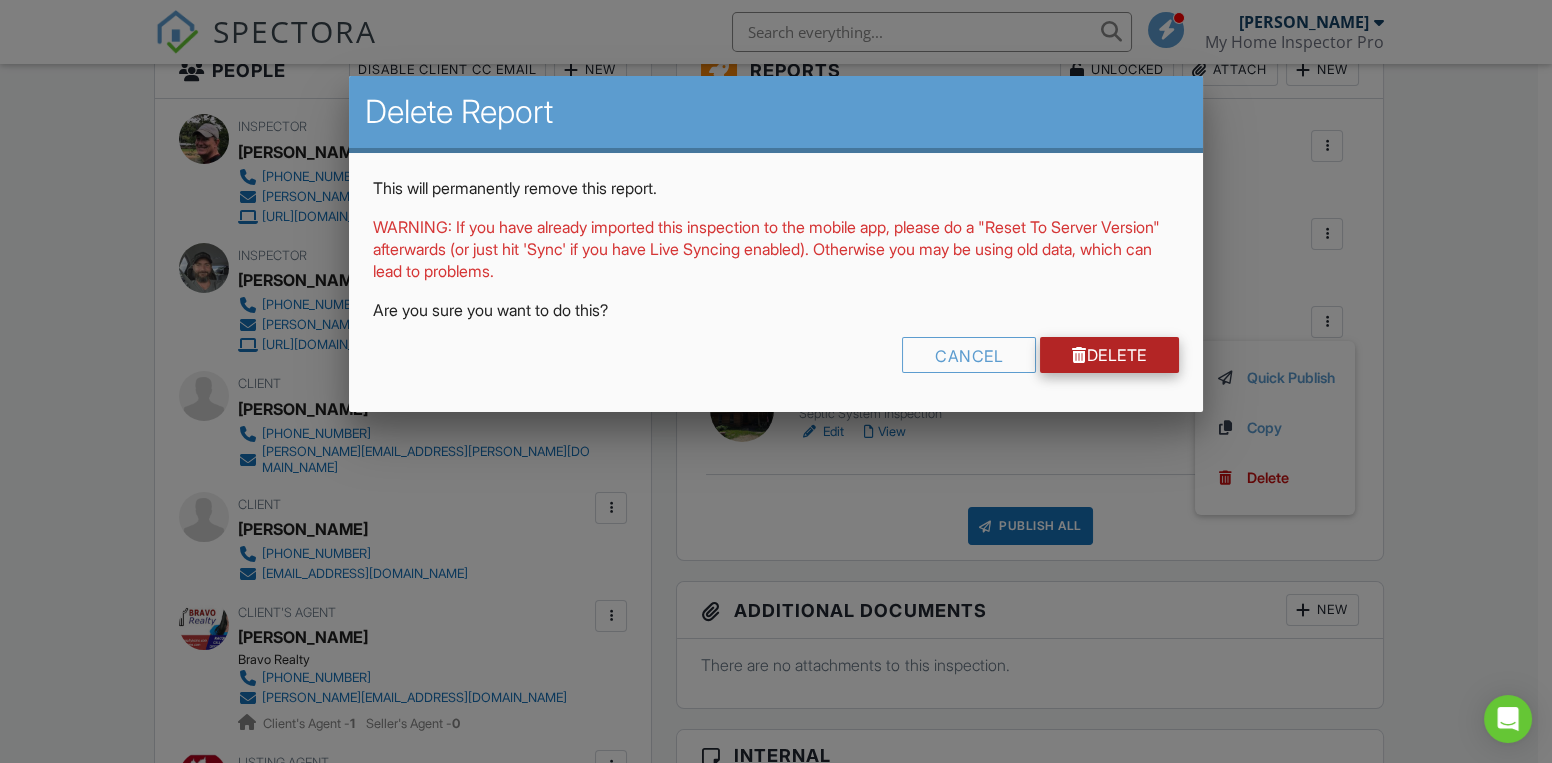 click on "Delete" at bounding box center [1109, 355] 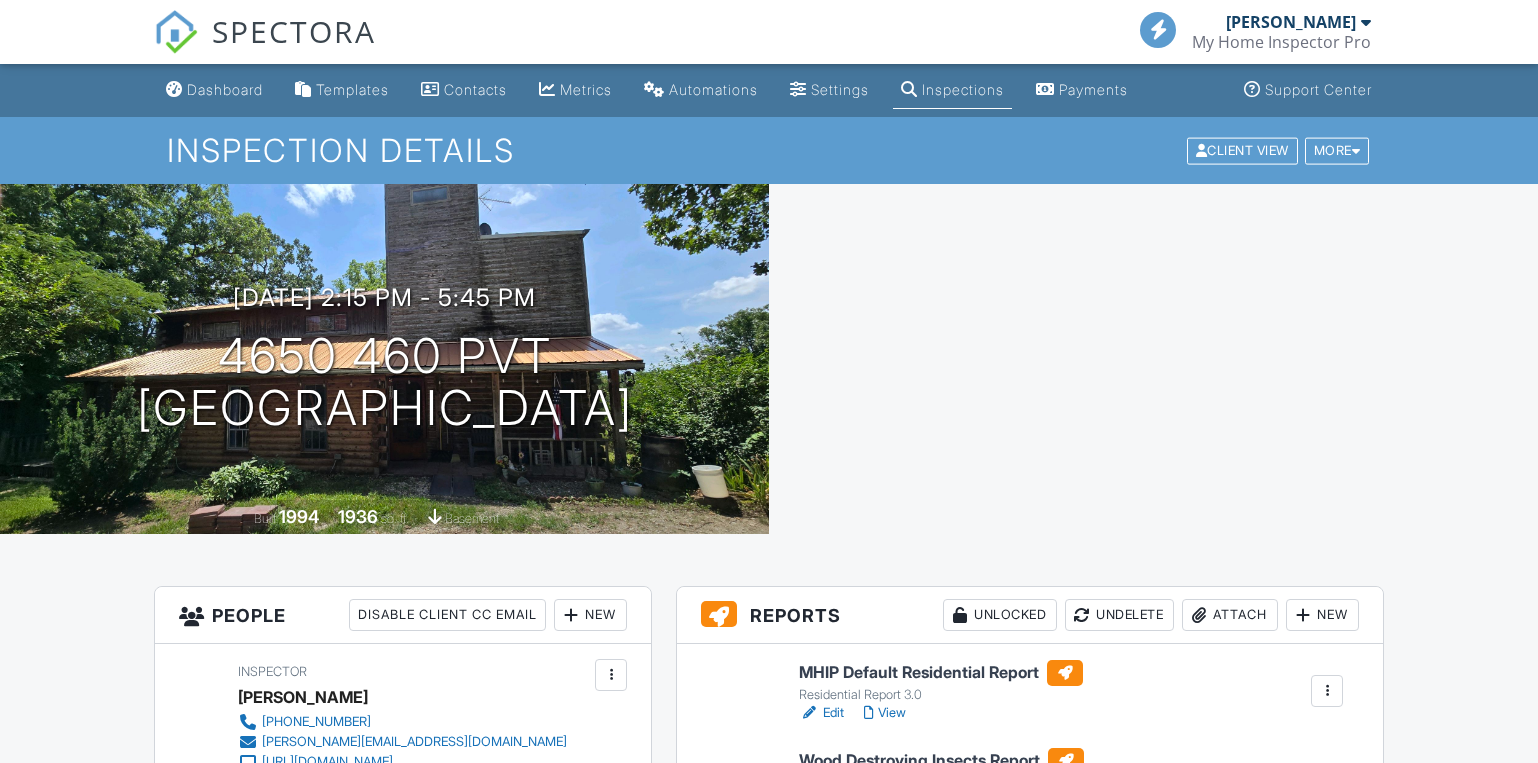 scroll, scrollTop: 545, scrollLeft: 0, axis: vertical 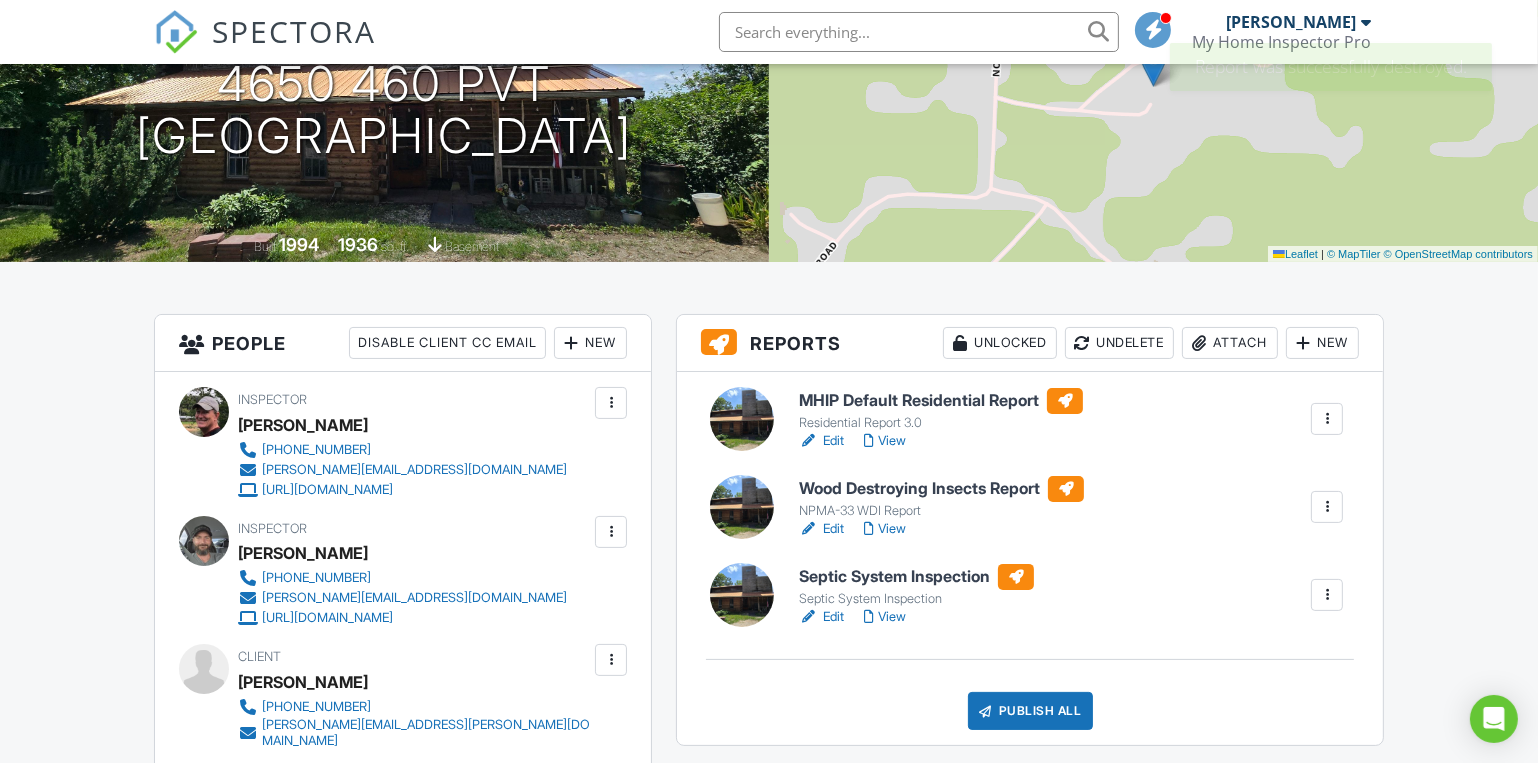 click on "Undelete" at bounding box center [1119, 343] 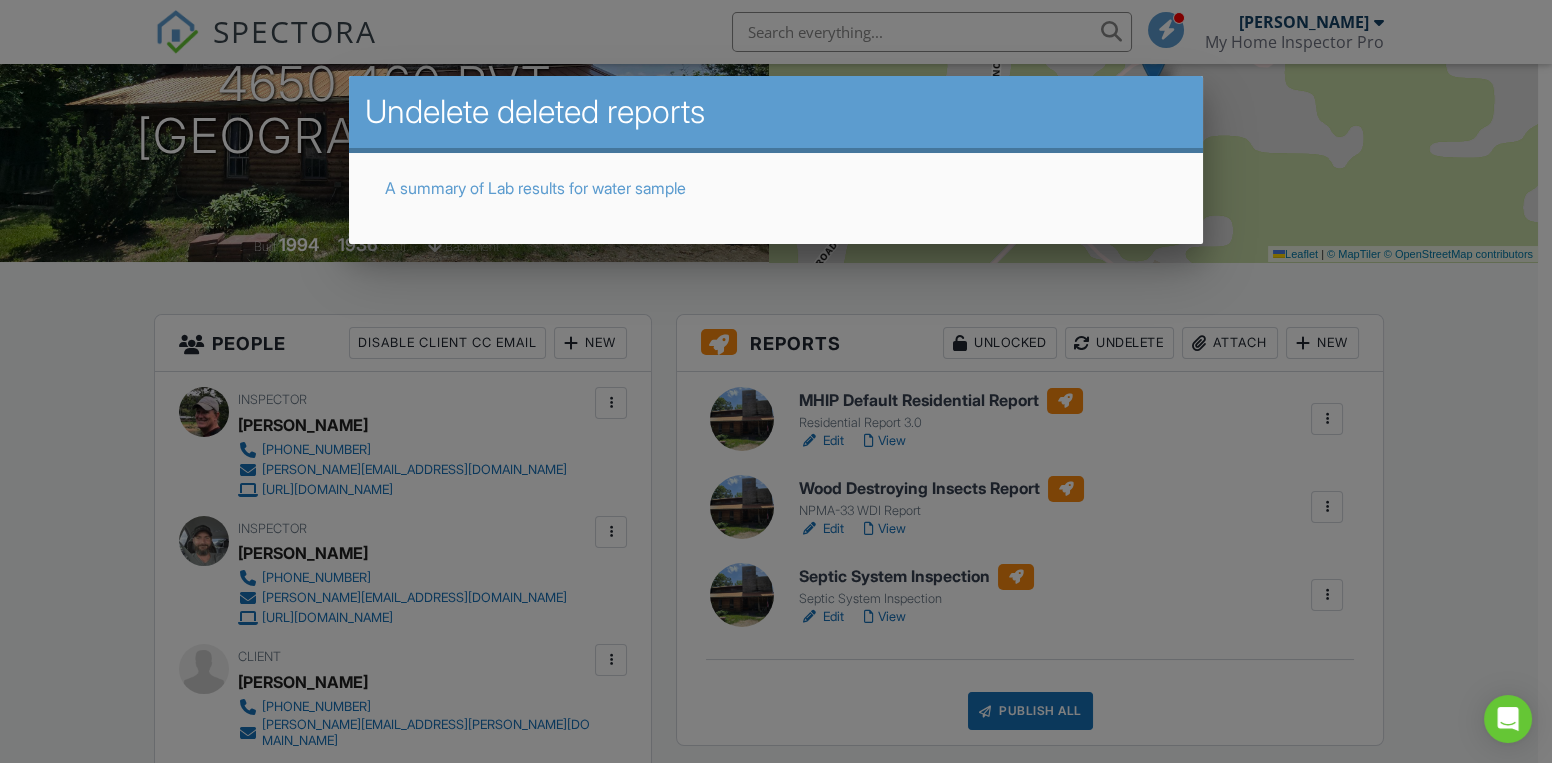 click at bounding box center [776, 377] 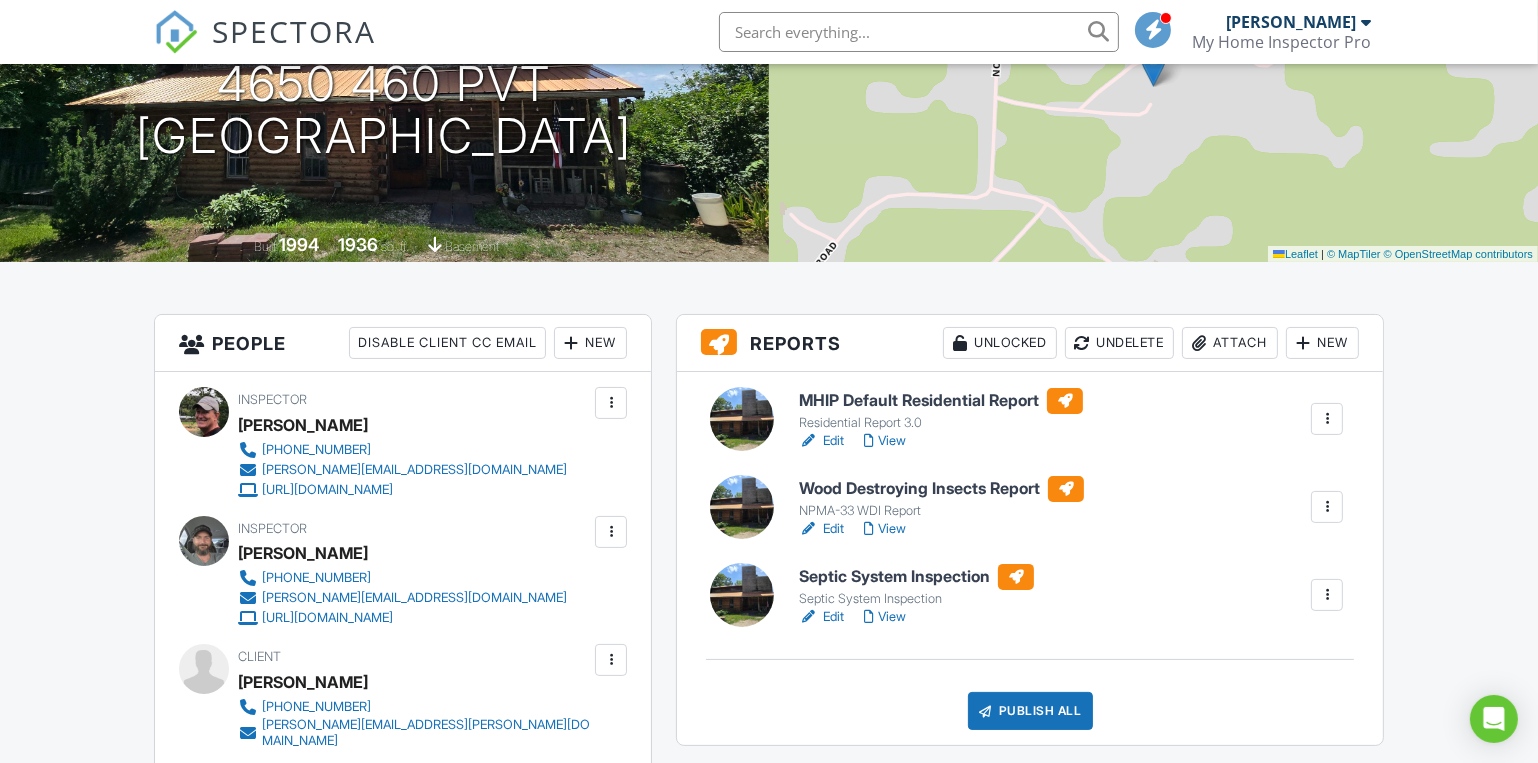 click on "MHIP Default Residential Report" at bounding box center [941, 401] 